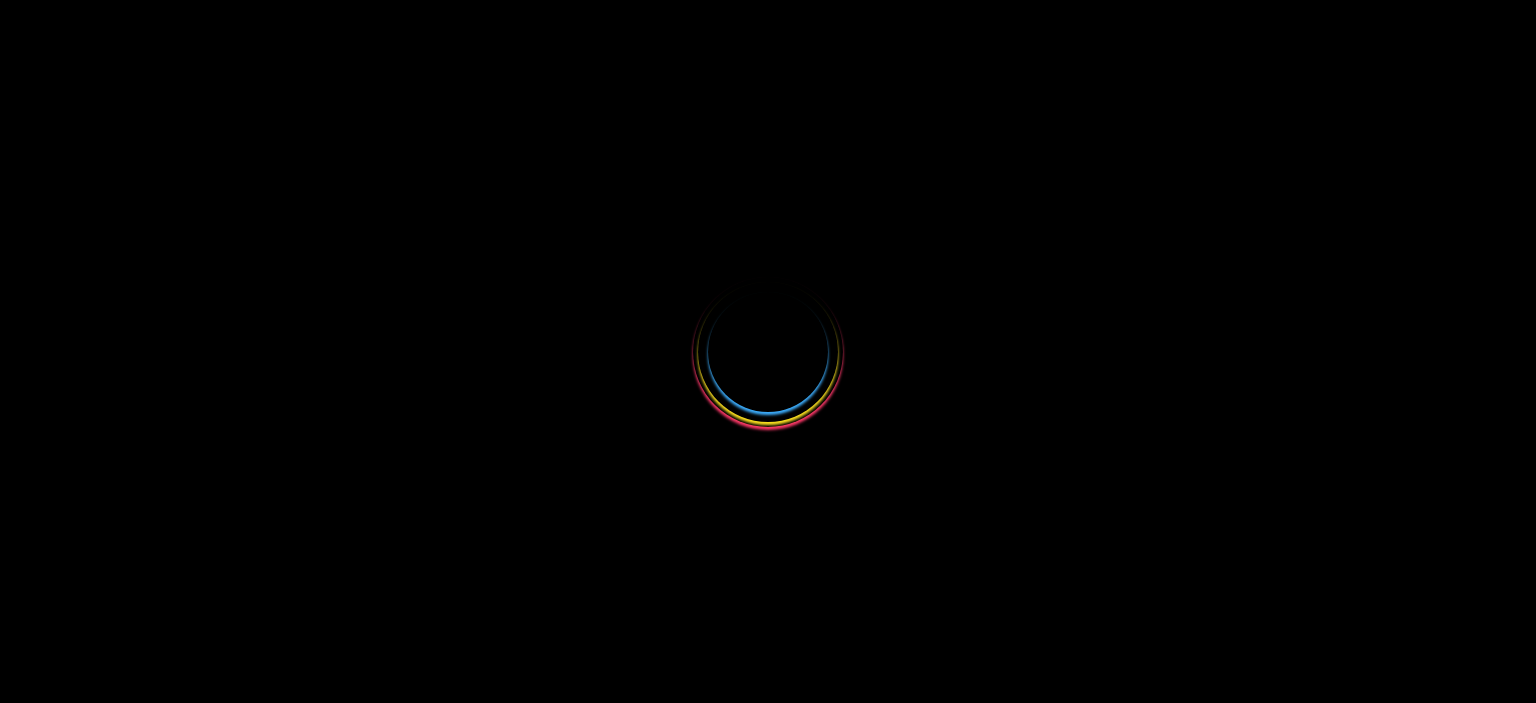 scroll, scrollTop: 0, scrollLeft: 0, axis: both 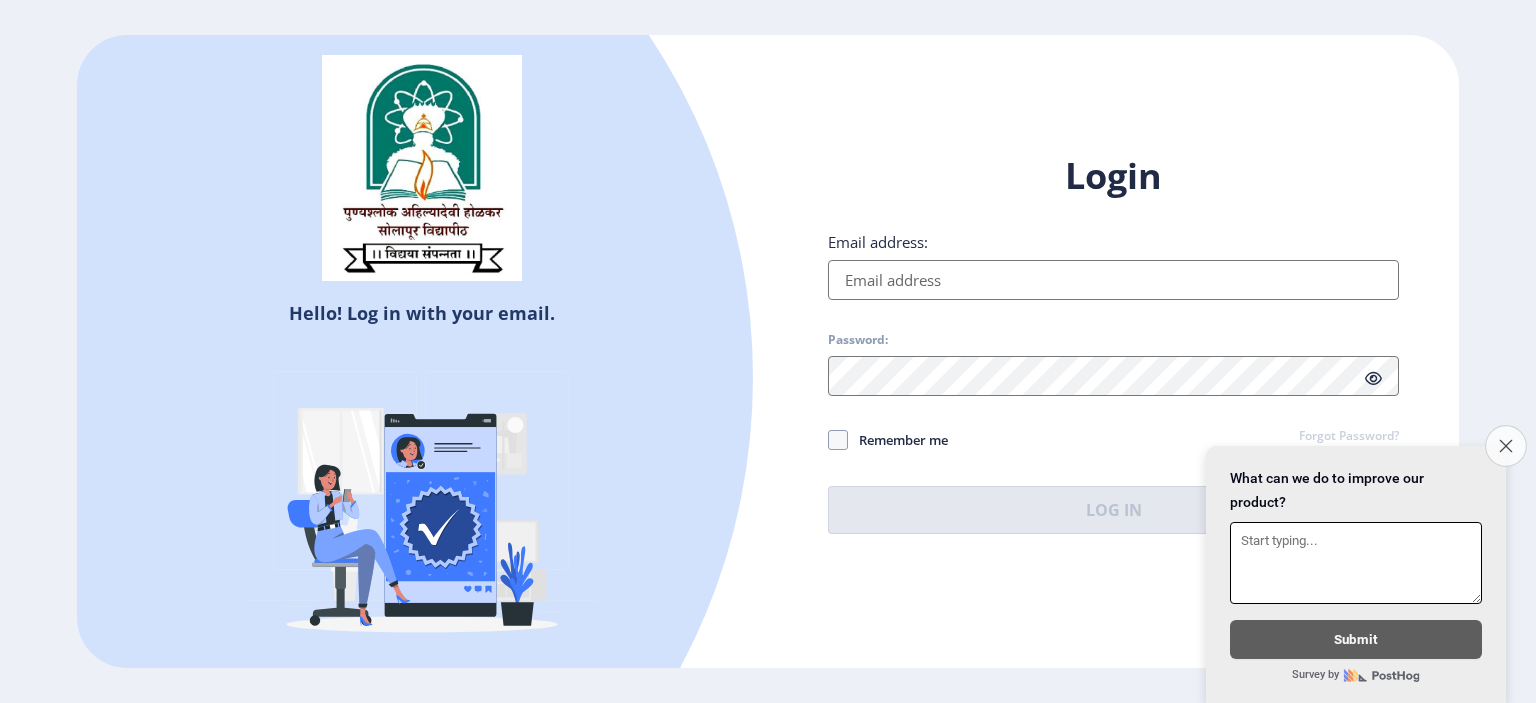 click 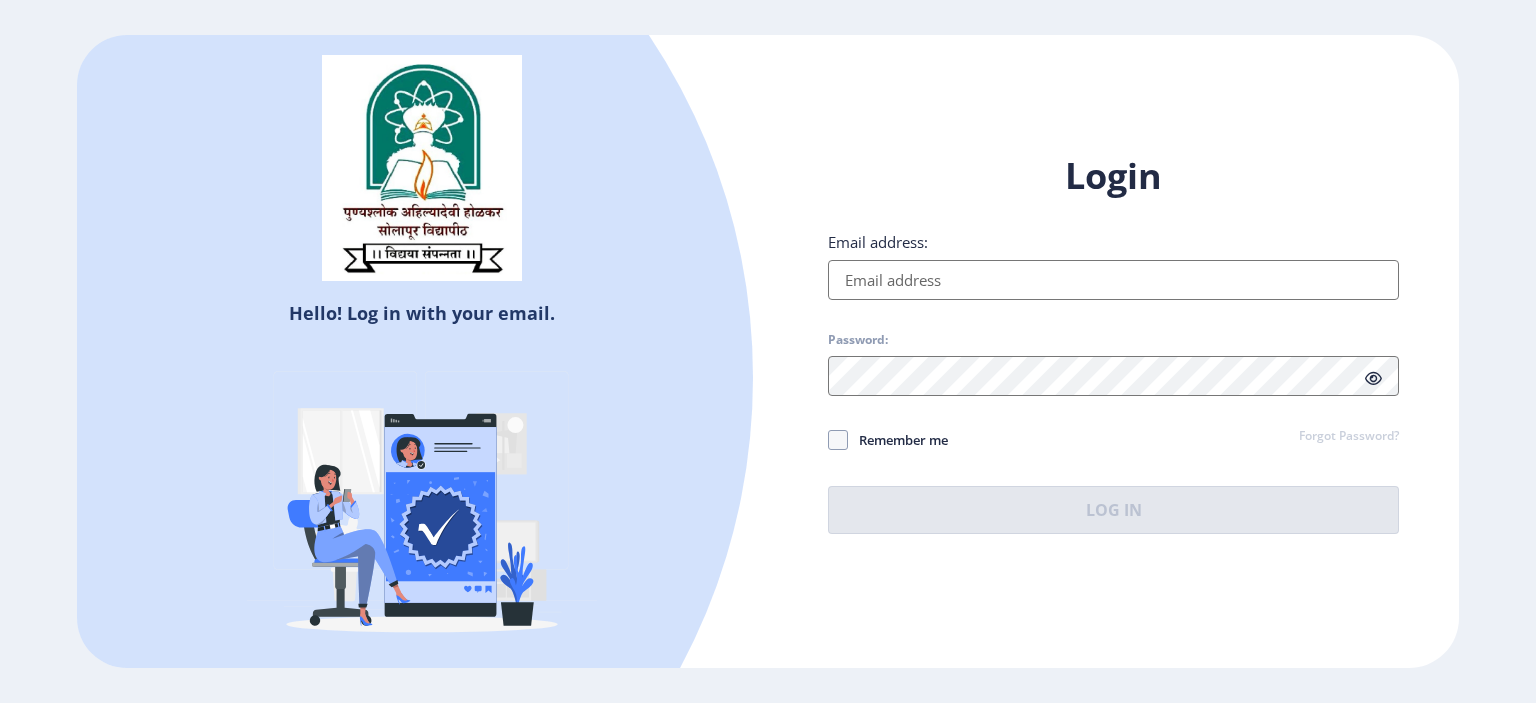 click on "Email address:" at bounding box center (1113, 280) 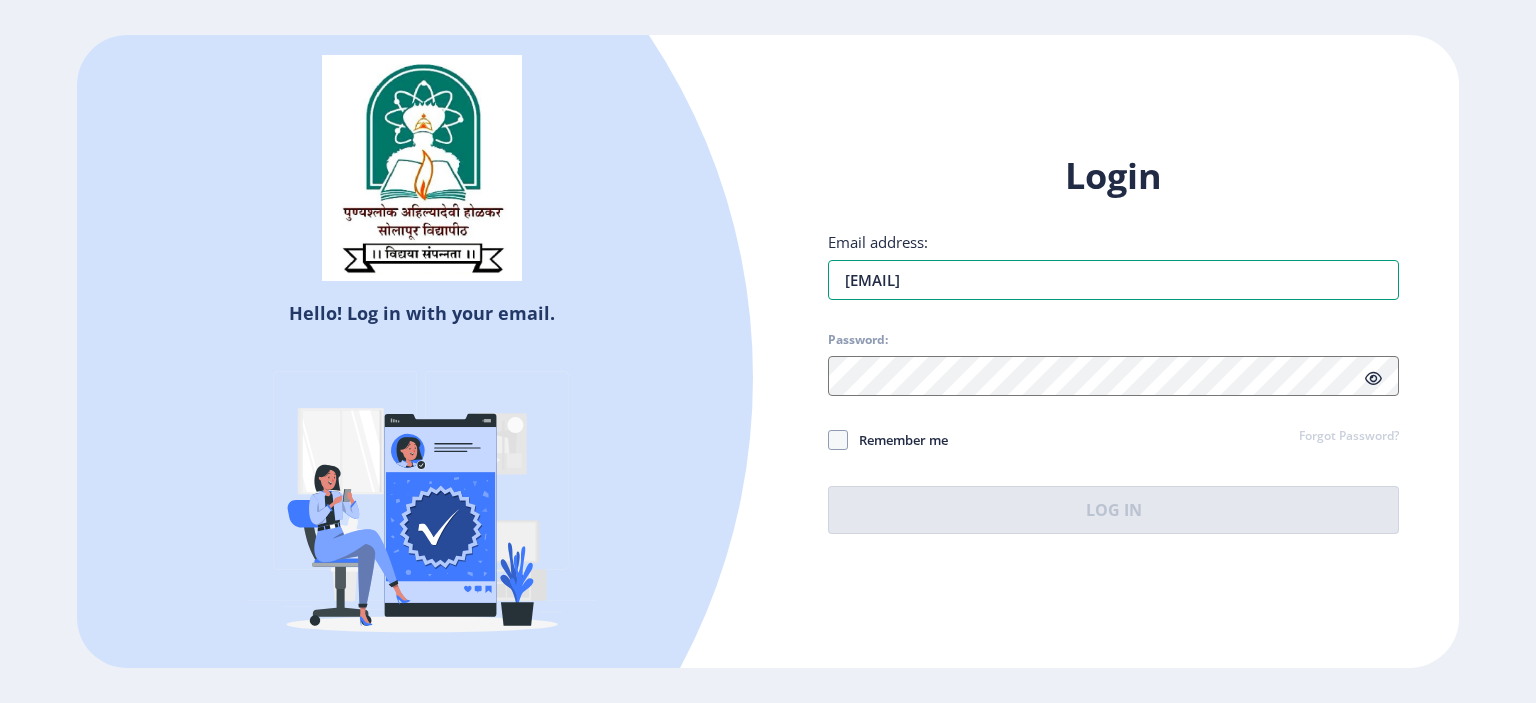 type on "[EMAIL]" 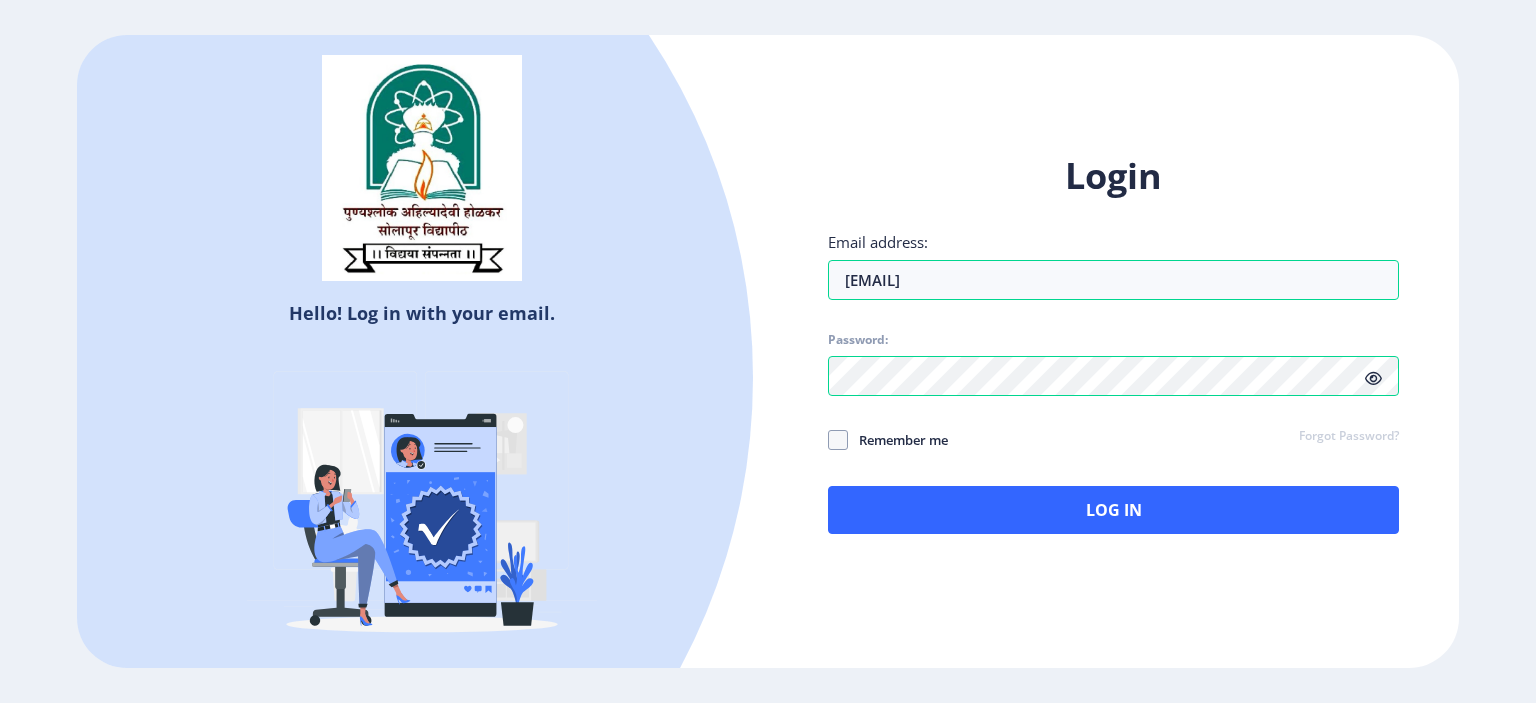 click 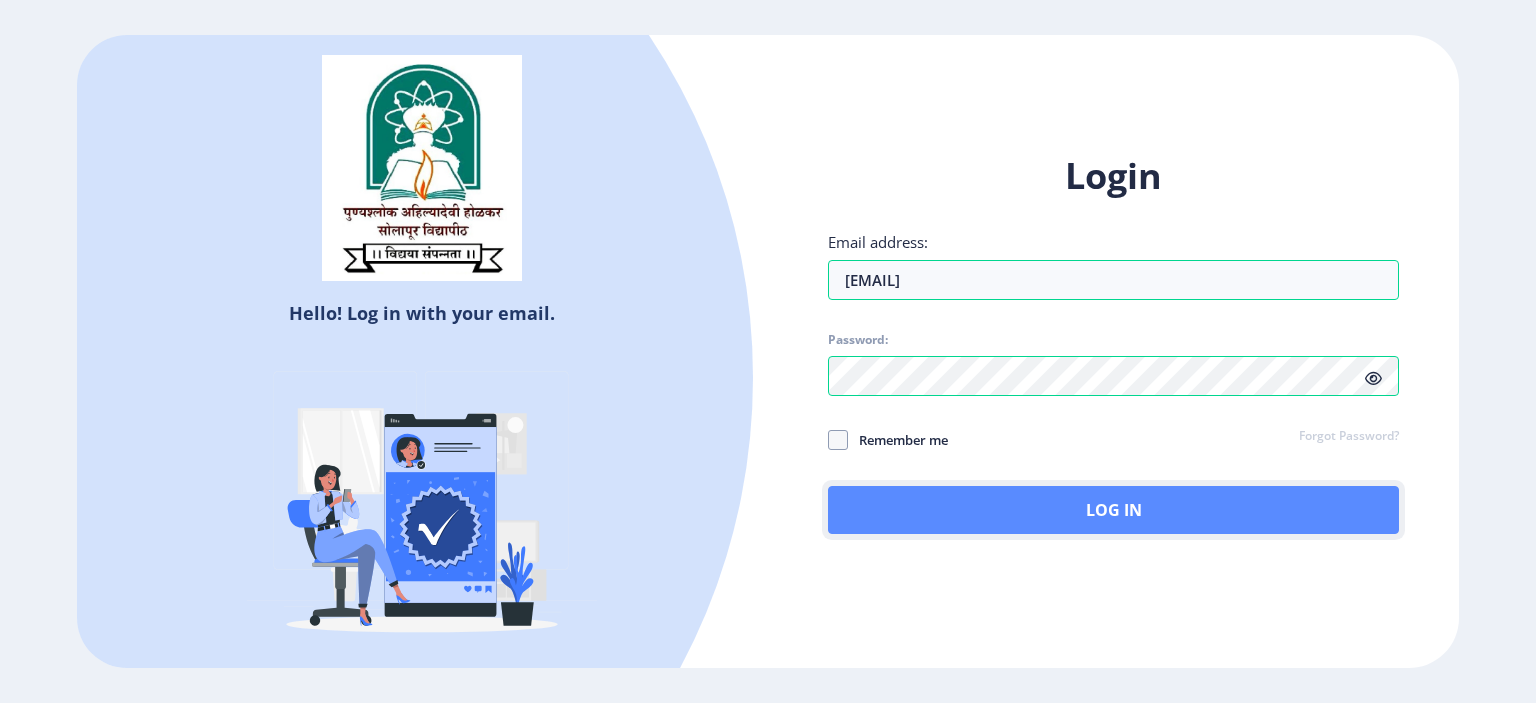 click on "Log In" 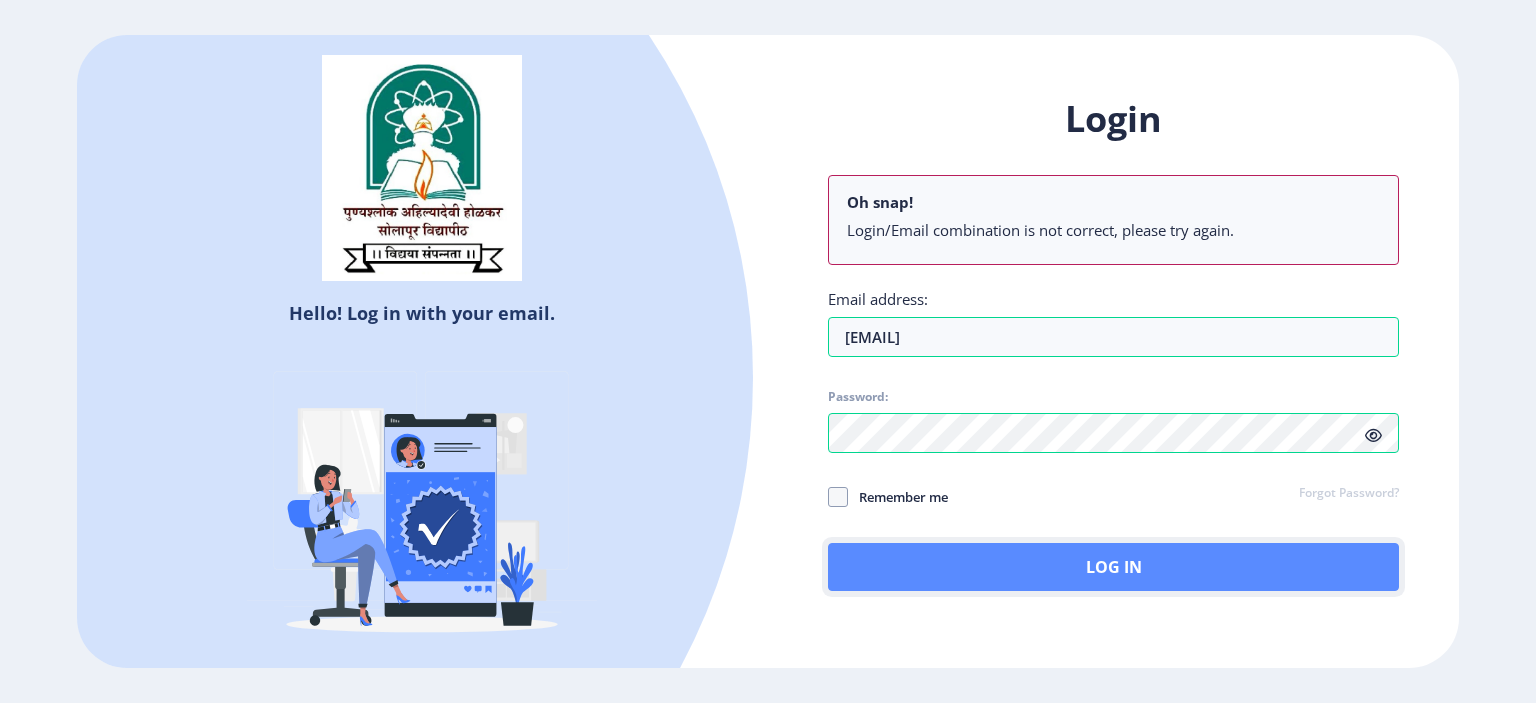 click on "Log In" 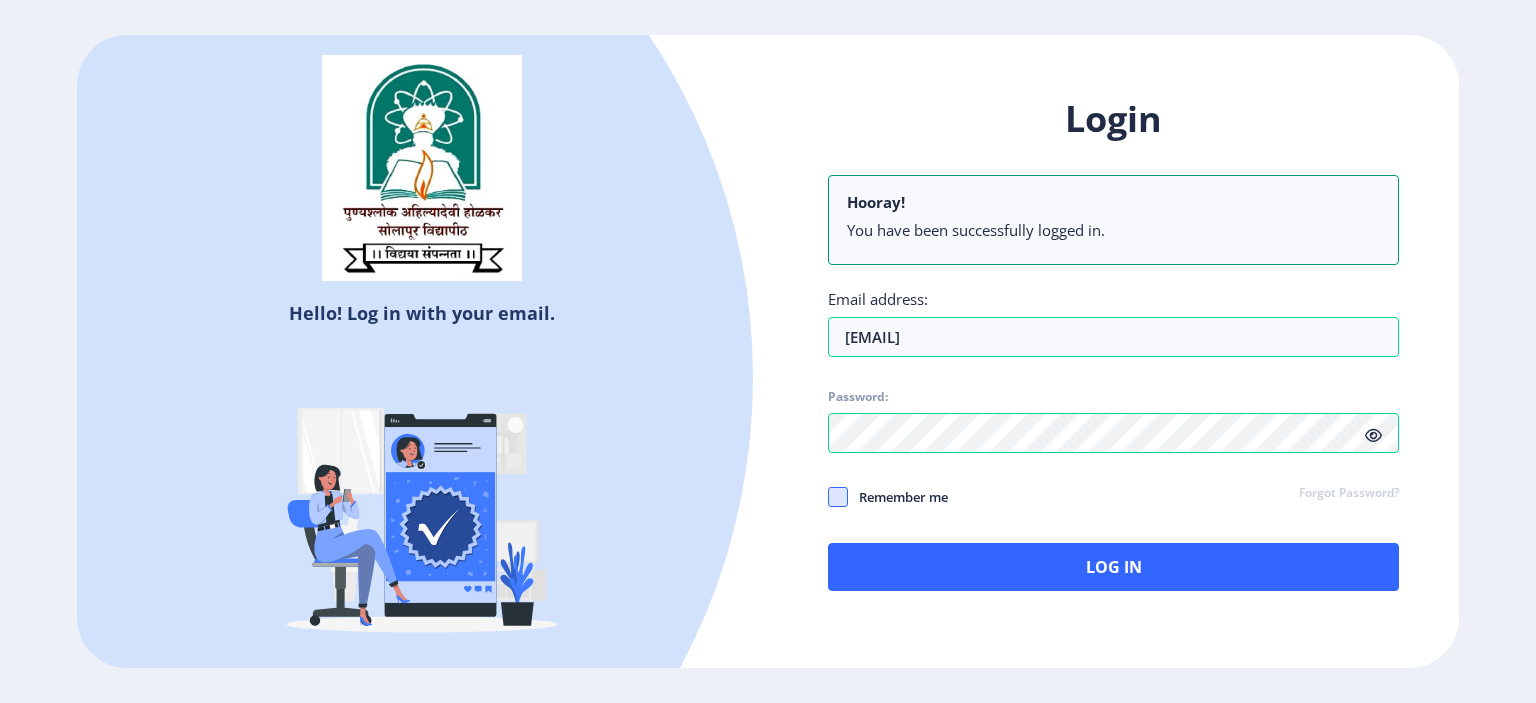 drag, startPoint x: 820, startPoint y: 495, endPoint x: 844, endPoint y: 495, distance: 24 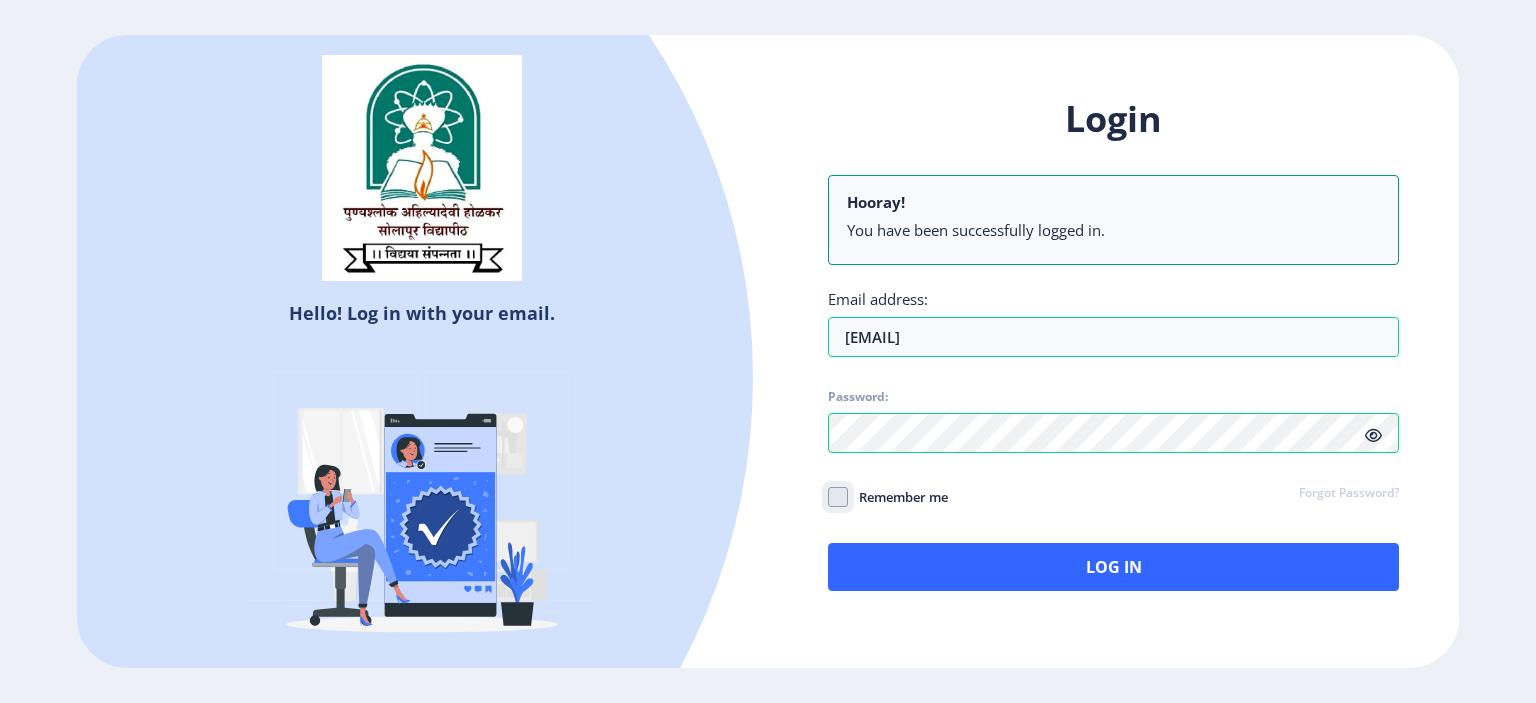 checkbox on "true" 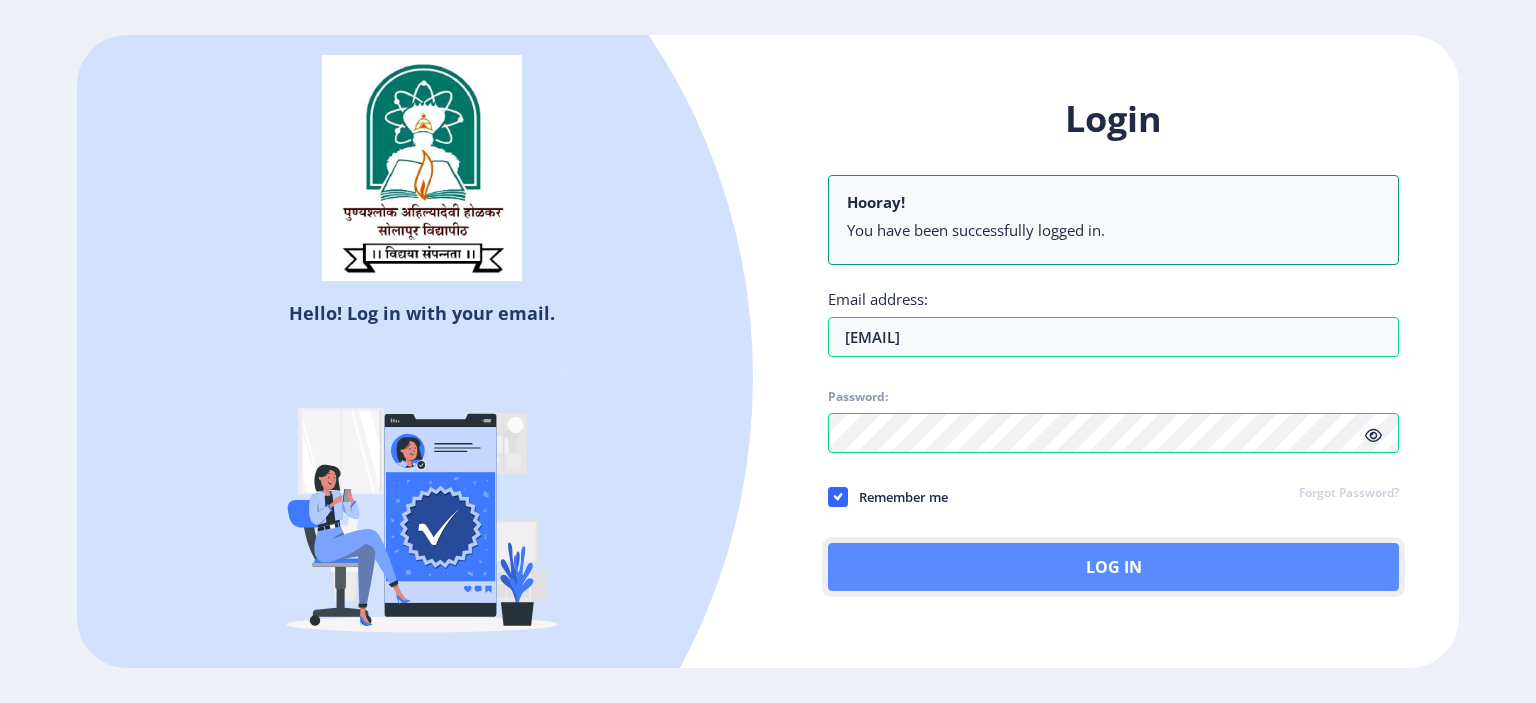 click on "Log In" 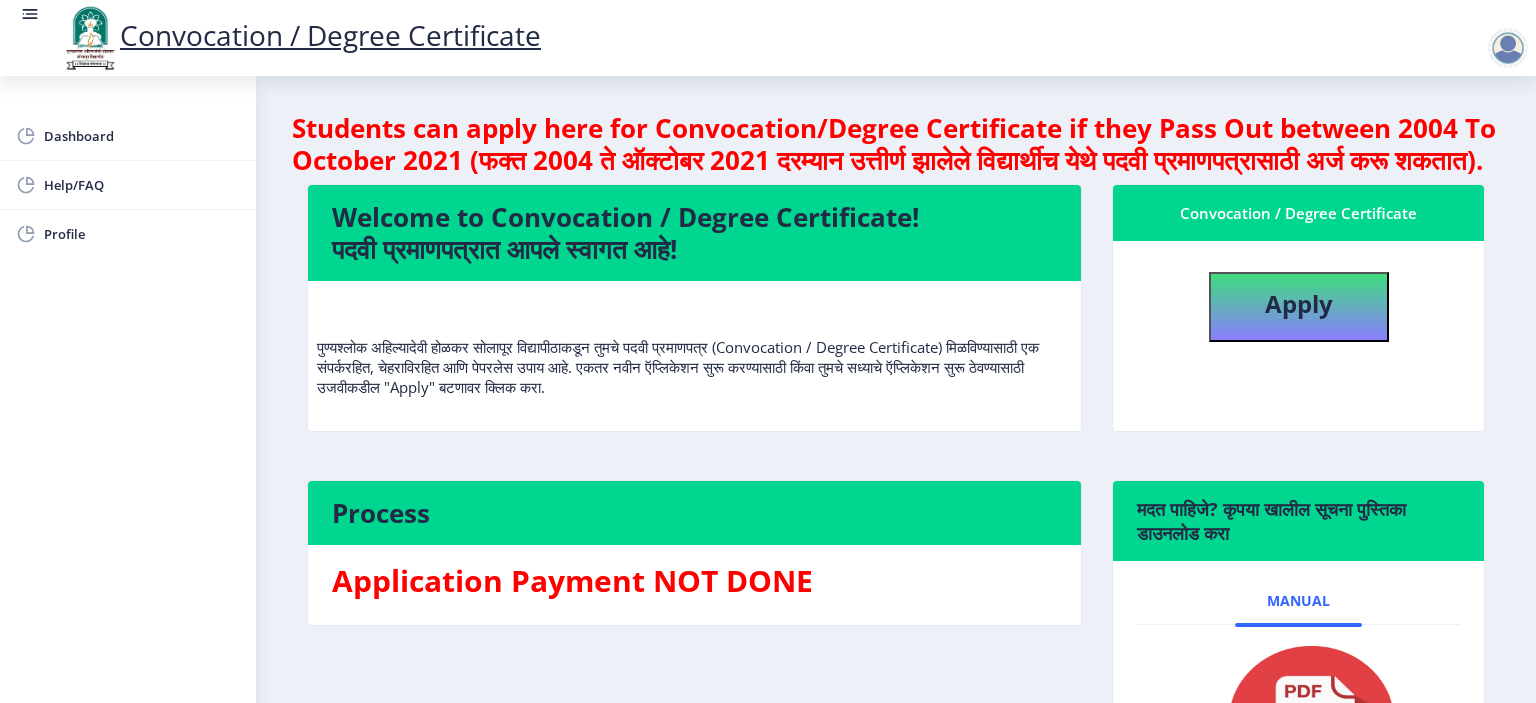 click on "Students can apply here for Convocation/Degree Certificate if they Pass Out between 2004 To October 2021 (फक्त 2004 ते ऑक्टोबर 2021 दरम्यान उत्तीर्ण झालेले विद्यार्थीच येथे पदवी प्रमाणपत्रासाठी अर्ज करू शकतात).  Welcome to Convocation / Degree Certificate!  पदवी प्रमाणपत्रात आपले स्वागत आहे!   Convocation / Degree Certificate   Apply  Process Application Payment NOT DONE  मदत पाहिजे? कृपया खालील सूचना पुस्तिका डाउनलोड करा  Manual" 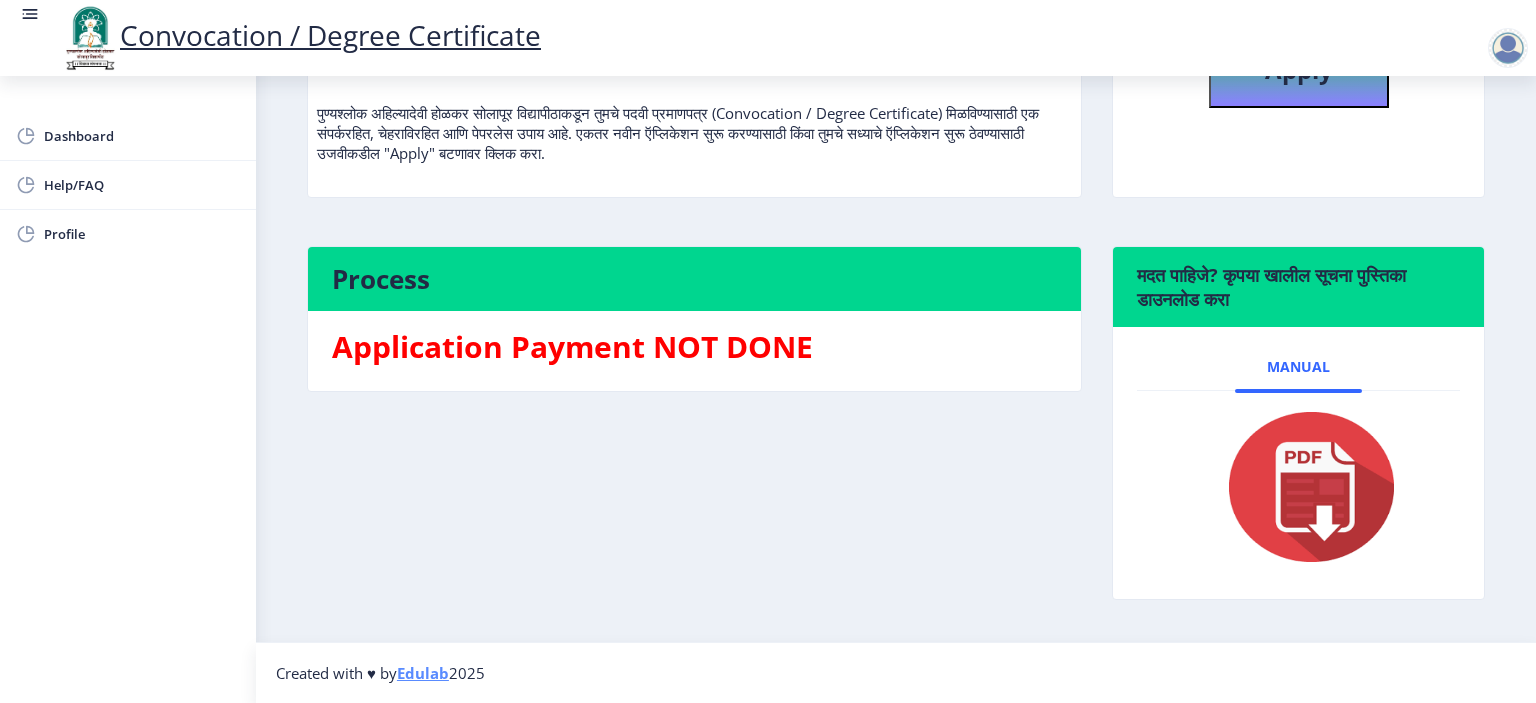 scroll, scrollTop: 264, scrollLeft: 0, axis: vertical 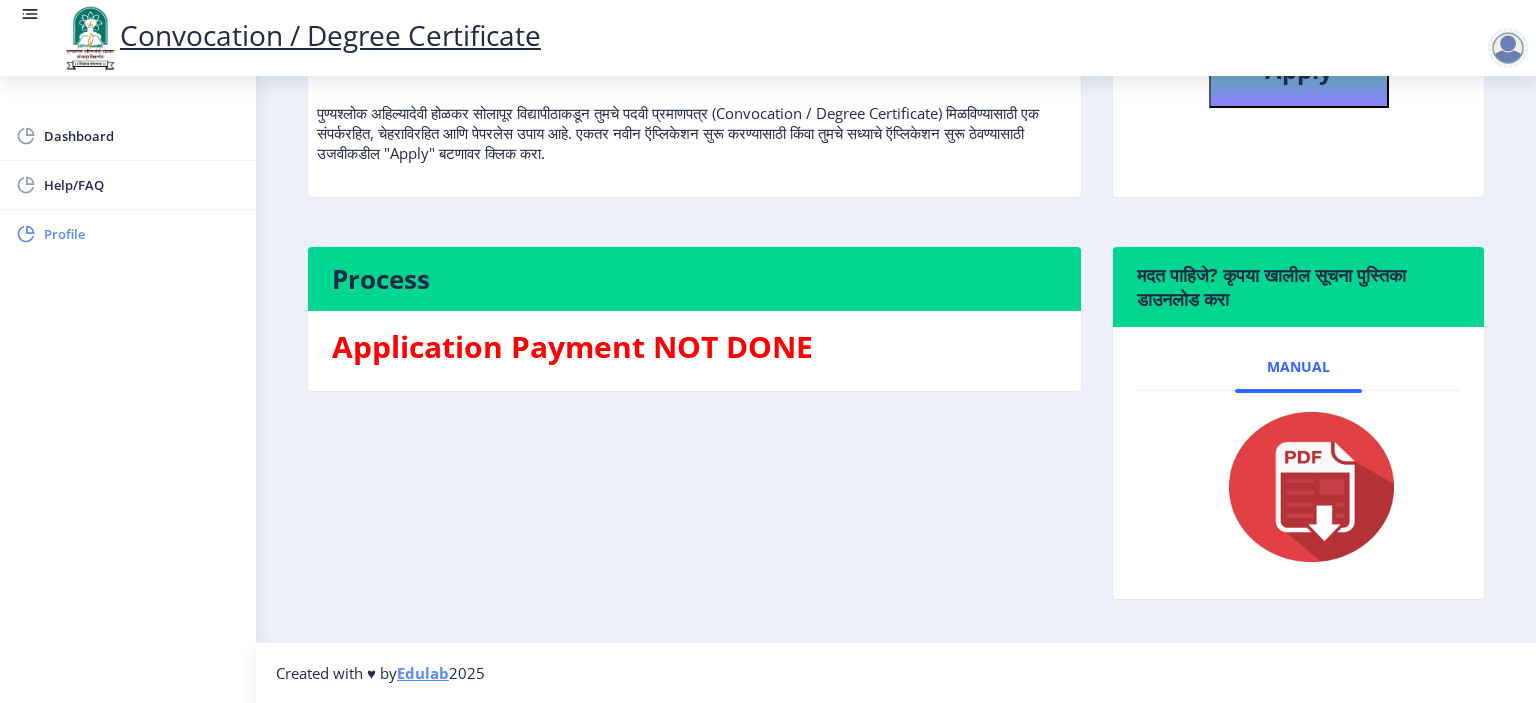 click on "Profile" 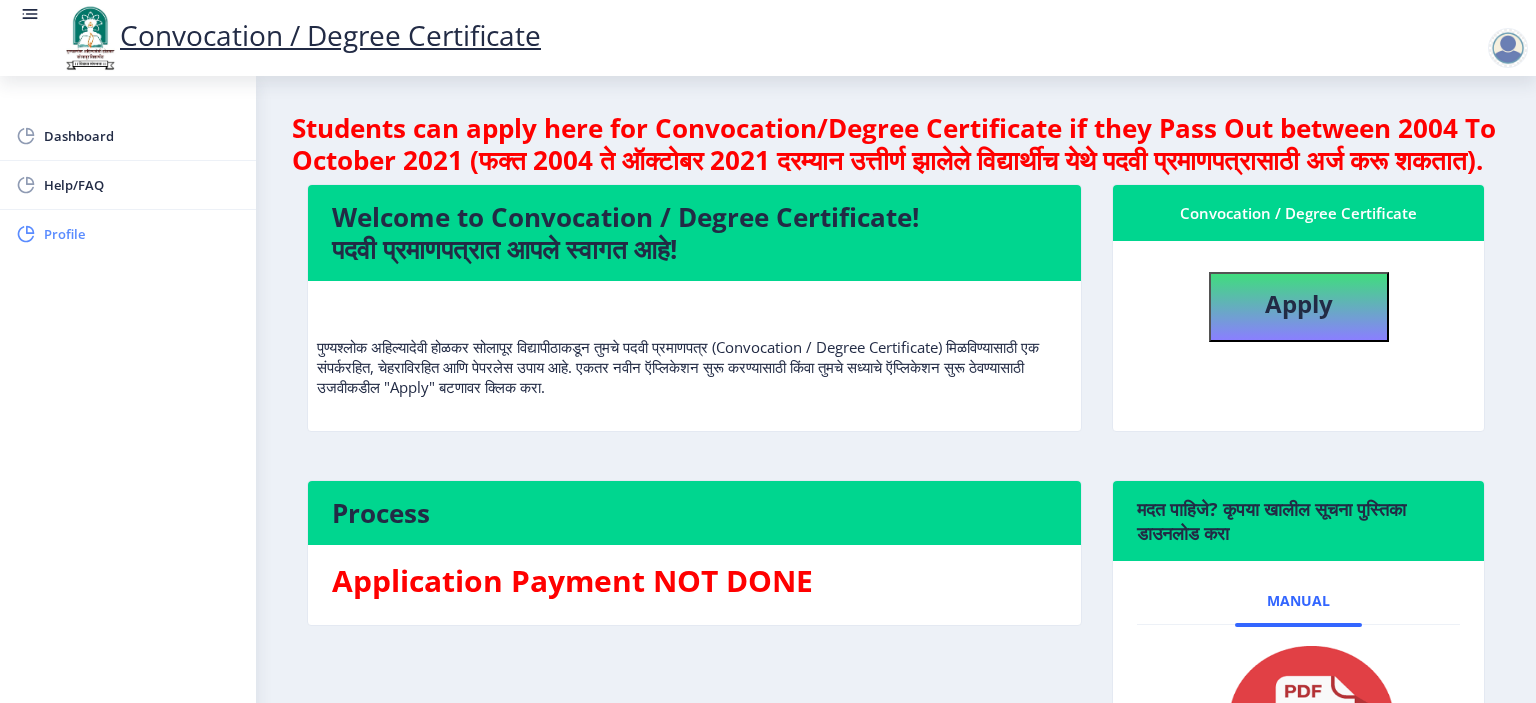 select 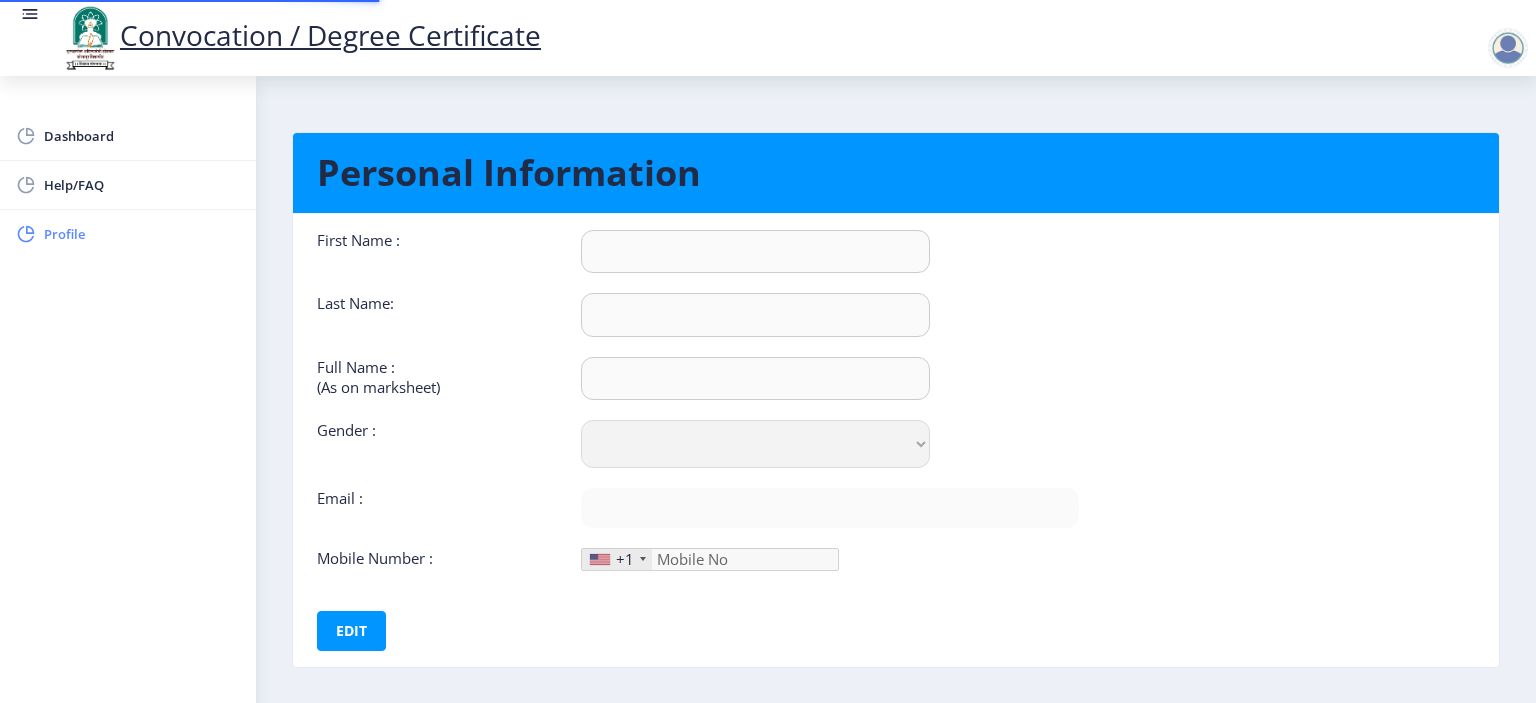 type on "Abhilash" 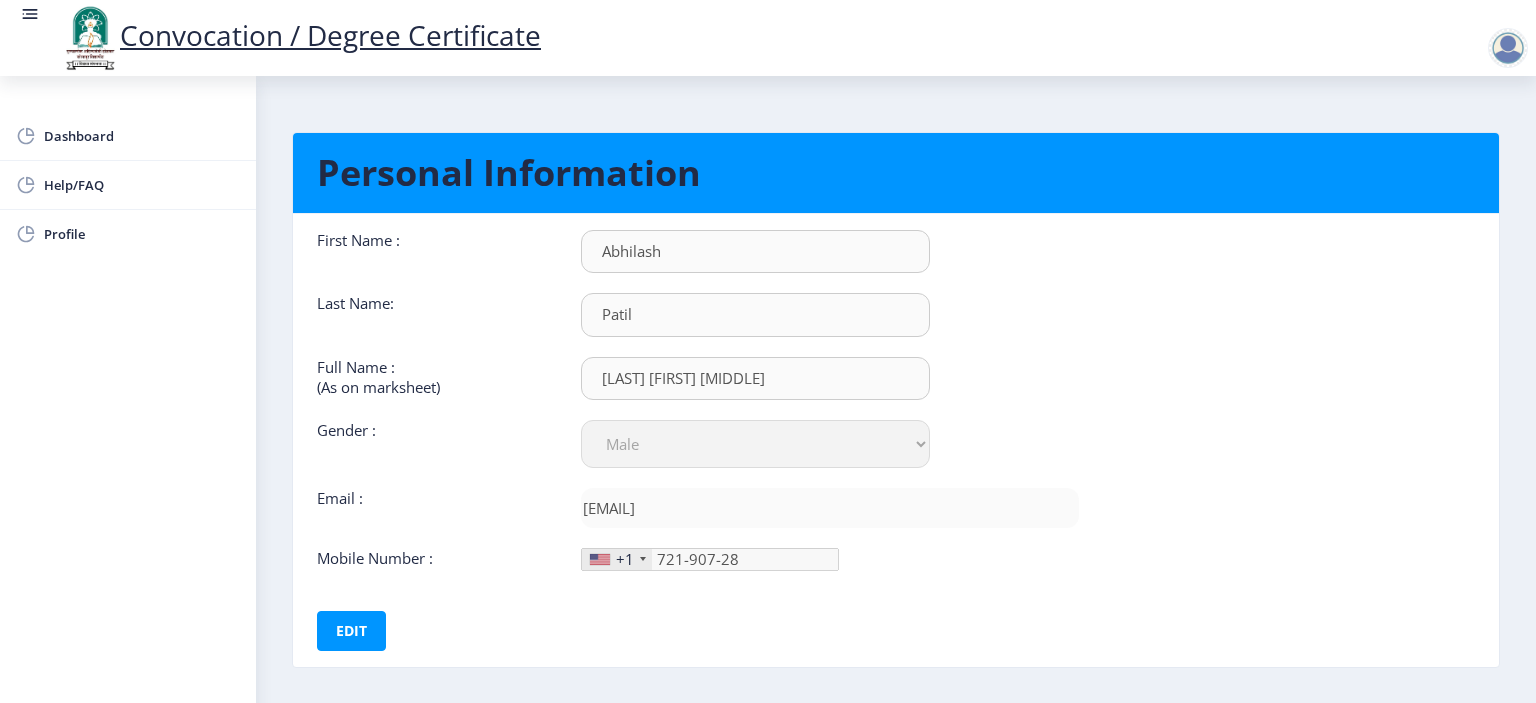 click on "+1" 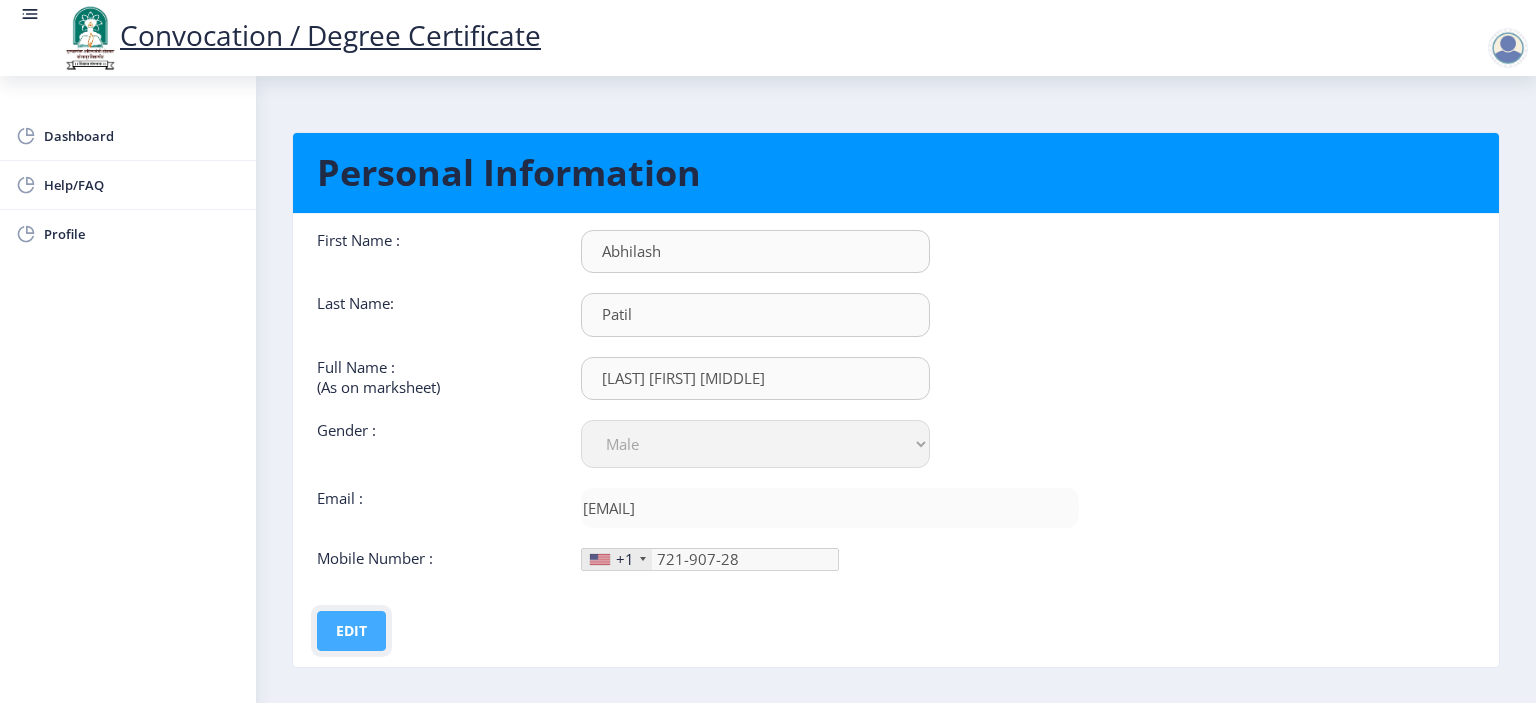 click on "Edit" 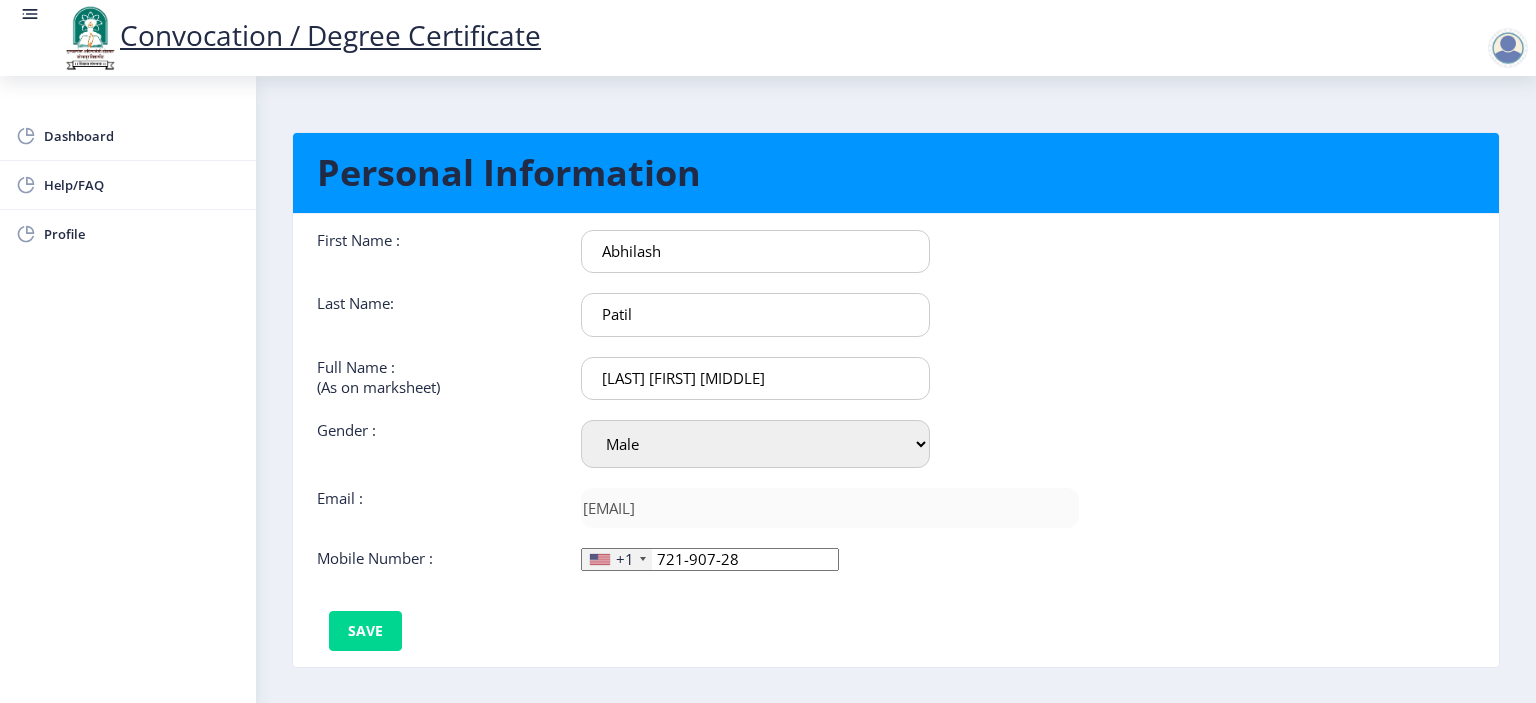 click 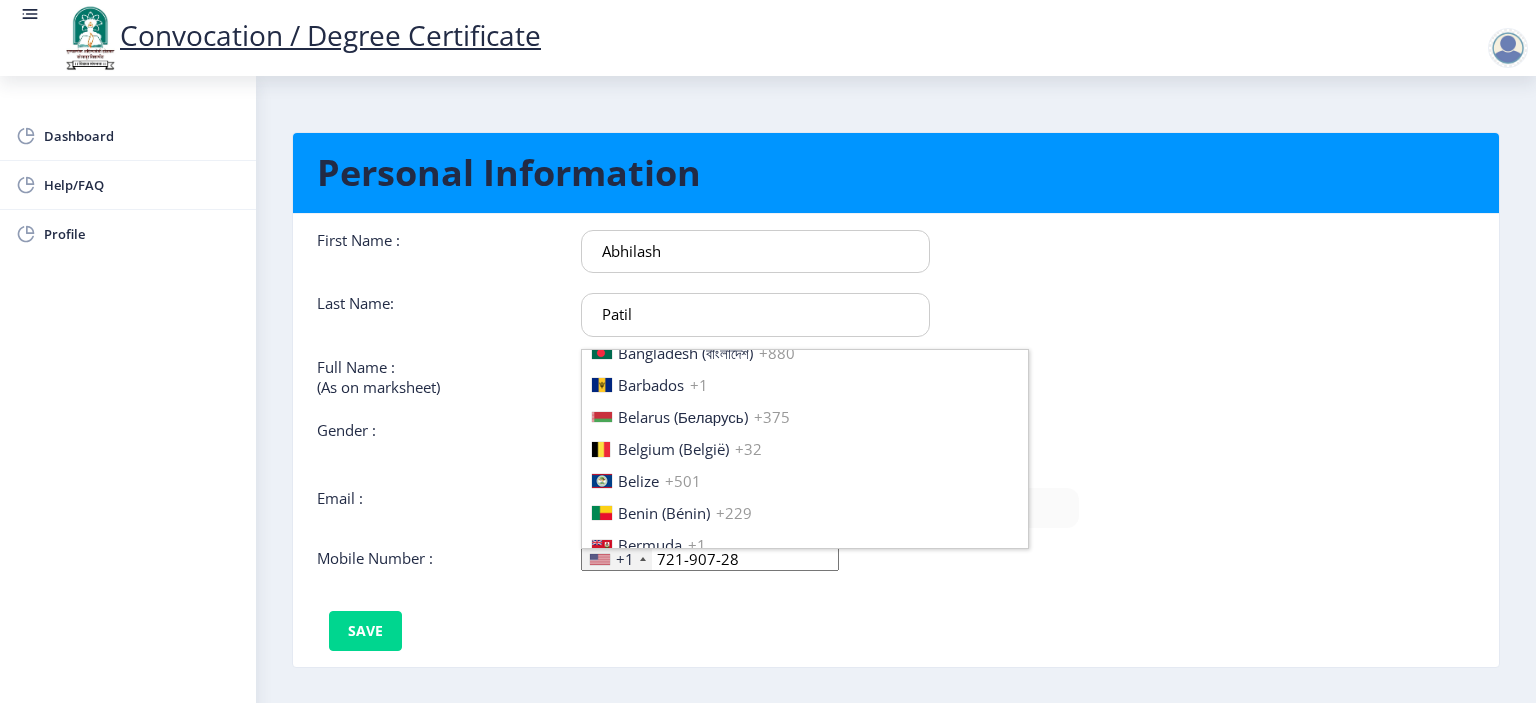 scroll, scrollTop: 3062, scrollLeft: 0, axis: vertical 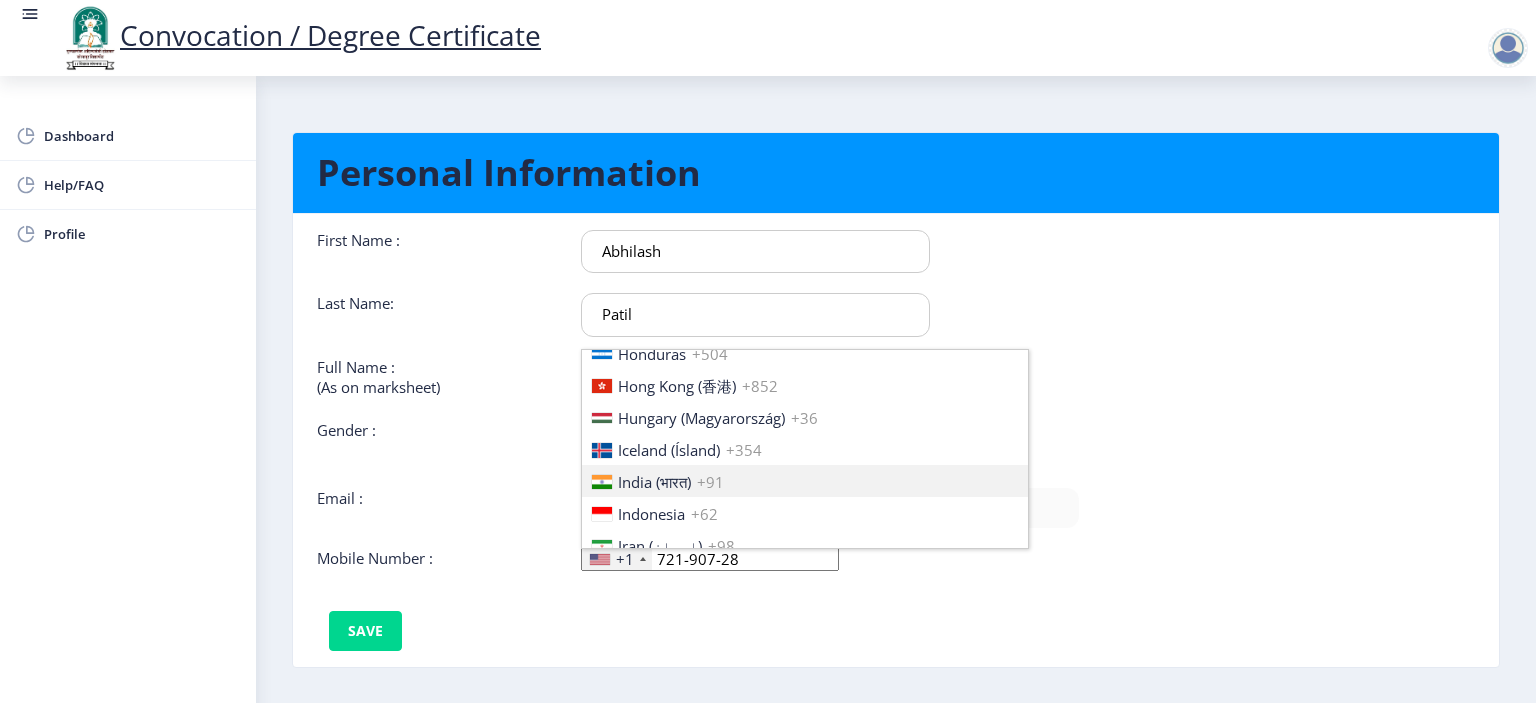 click on "India (भारत)" at bounding box center [654, 482] 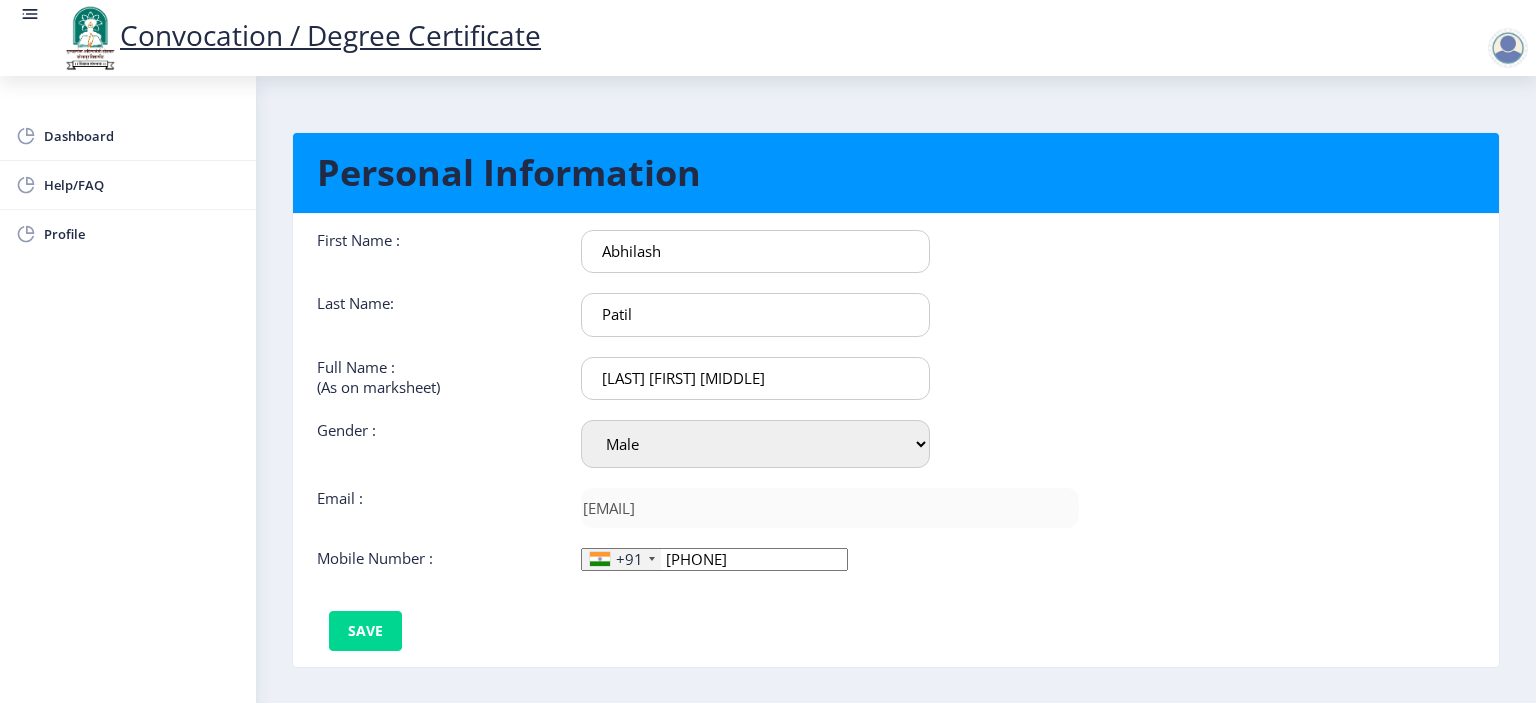 type on "[PHONE]" 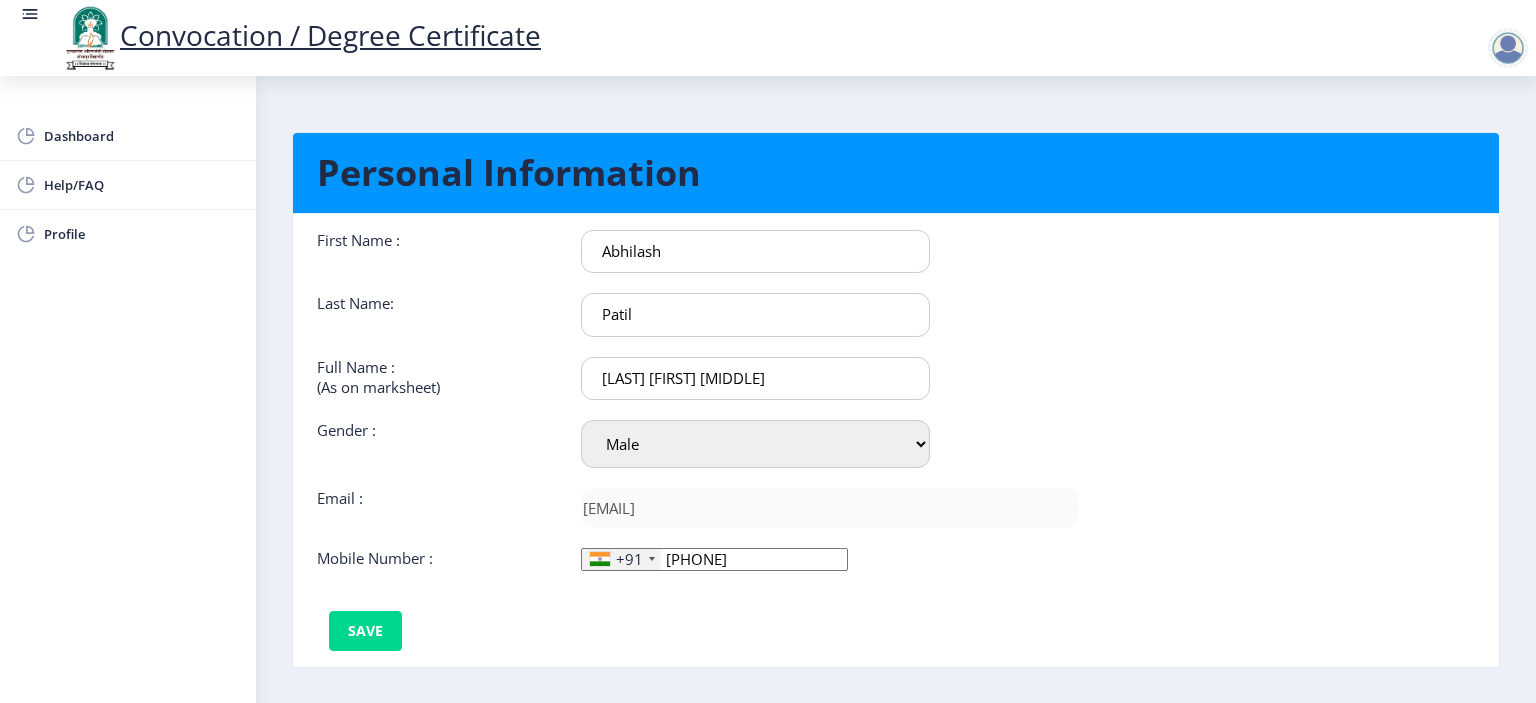 click on "Abhilash" at bounding box center (755, 251) 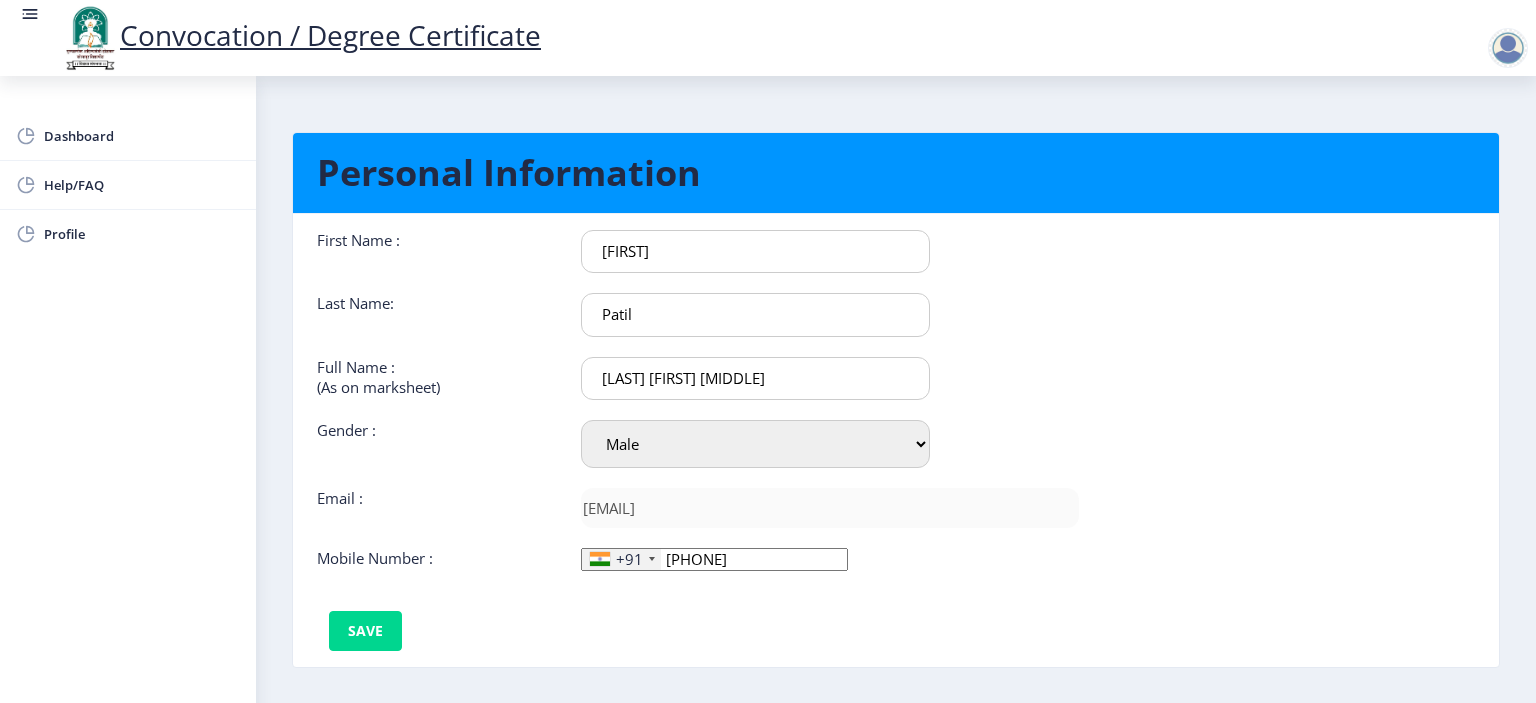 type on "[FIRST]" 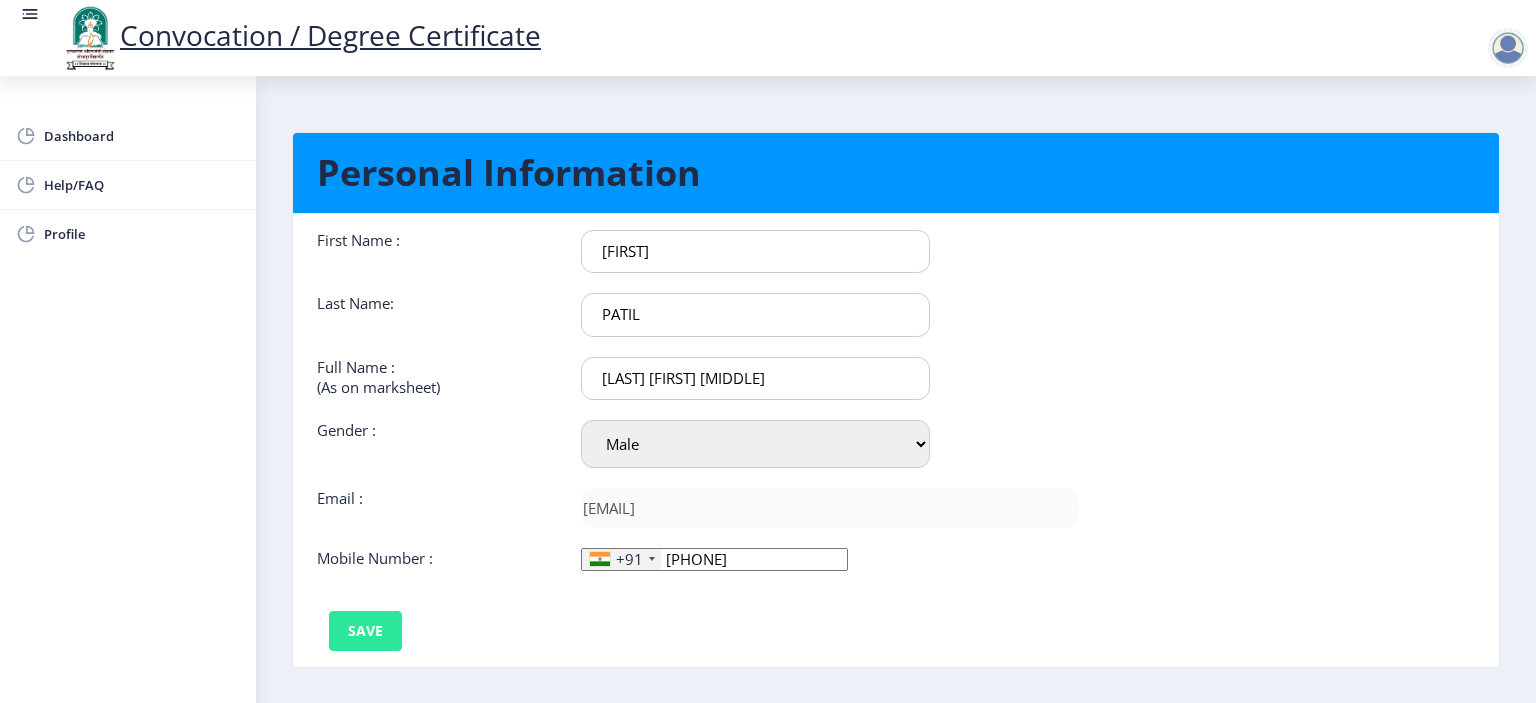 type on "PATIL" 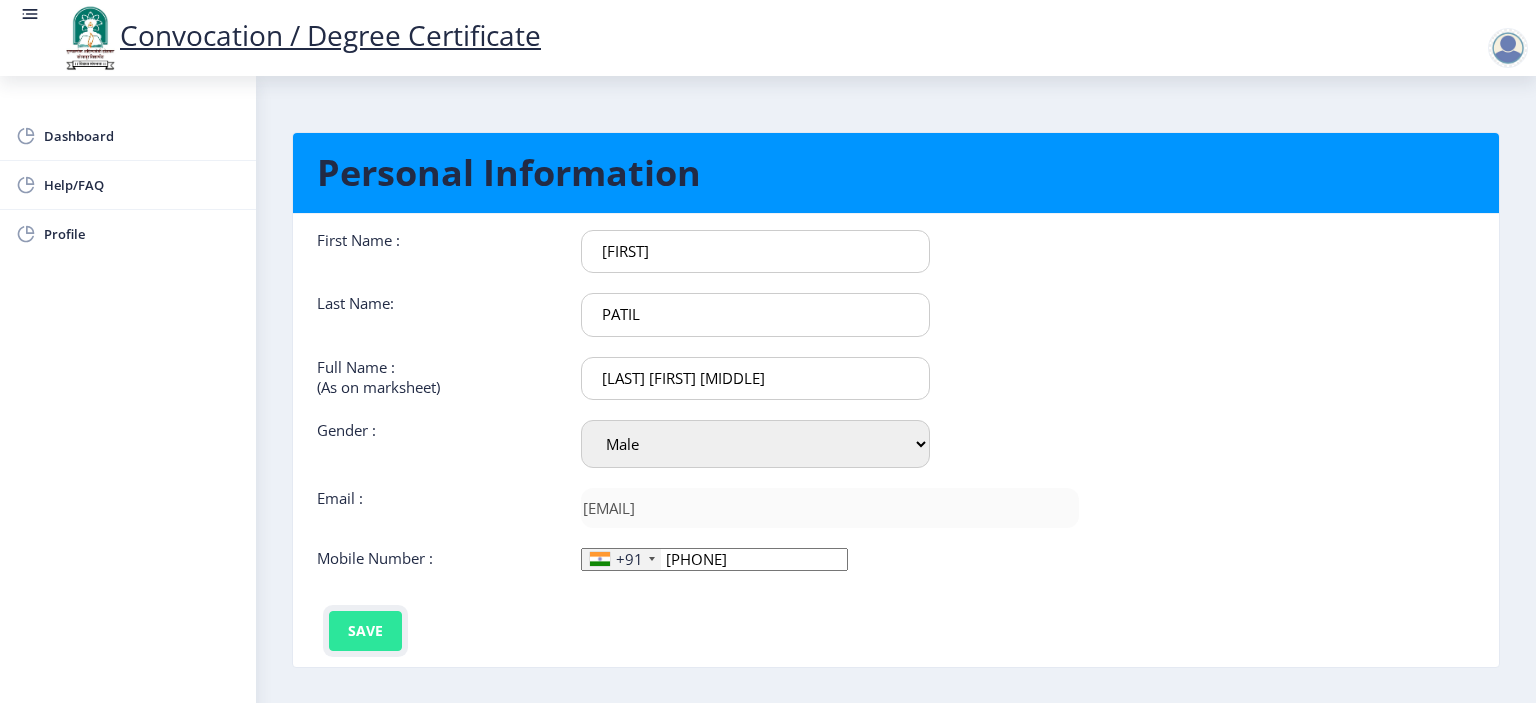 click on "Save" 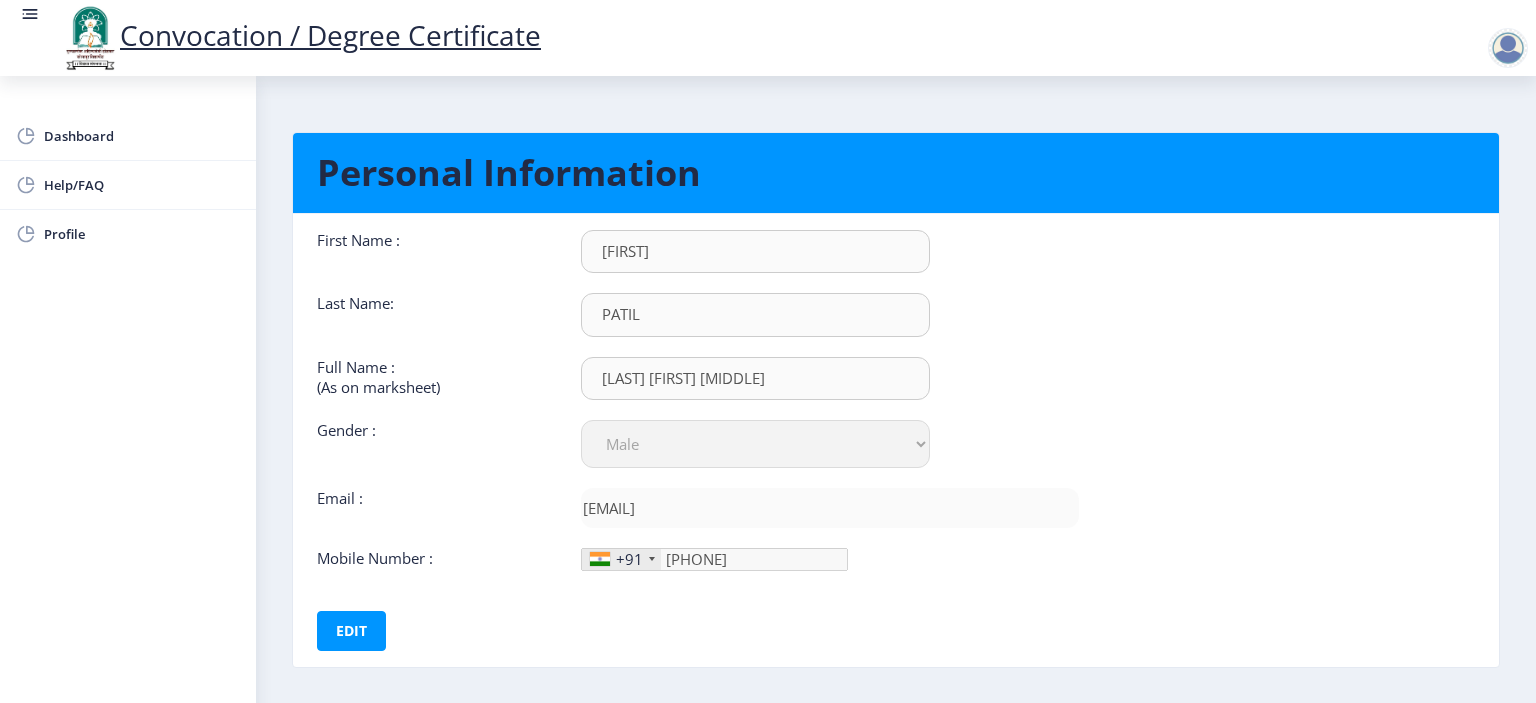 click on "First Name : [FIRST] Last Name: [LAST] Full Name : (As on marksheet) [LAST] [FIRST] [MIDDLE] Gender : Select Gender Male Female Other Email : [EMAIL] Mobile Number : +91 United States +1 United Kingdom +44 Afghanistan (‫افغانستان‬‎) +93 Albania (Shqipëri) +355 Algeria (‫الجزائر‬‎) +213 American Samoa +1 Andorra +376 Angola +244 Anguilla +1 Antigua and Barbuda +1 Argentina +54 Armenia (Հայաստան) +374 Aruba +297 Australia +61 Austria (Österreich) +43 Azerbaijan (Azərbaycan) +994 Bahamas +1 Bahrain (‫البحرين‬‎) +973 Bangladesh (বাংলাদেশ) +880 Barbados +1 Belarus (Беларусь) +375 Belgium (België) +32 Belize +501 Benin (Bénin) +229 Bermuda +1 Bhutan (འབྲུག) +975 Bolivia +591 Bosnia and Herzegovina (Босна и Херцеговина) +387 Botswana +267 Brazil (Brasil) +55 British Indian Ocean Territory +246 British Virgin Islands +1 Brunei +673 Bulgaria (България) +359 Burkina Faso +226 +257" 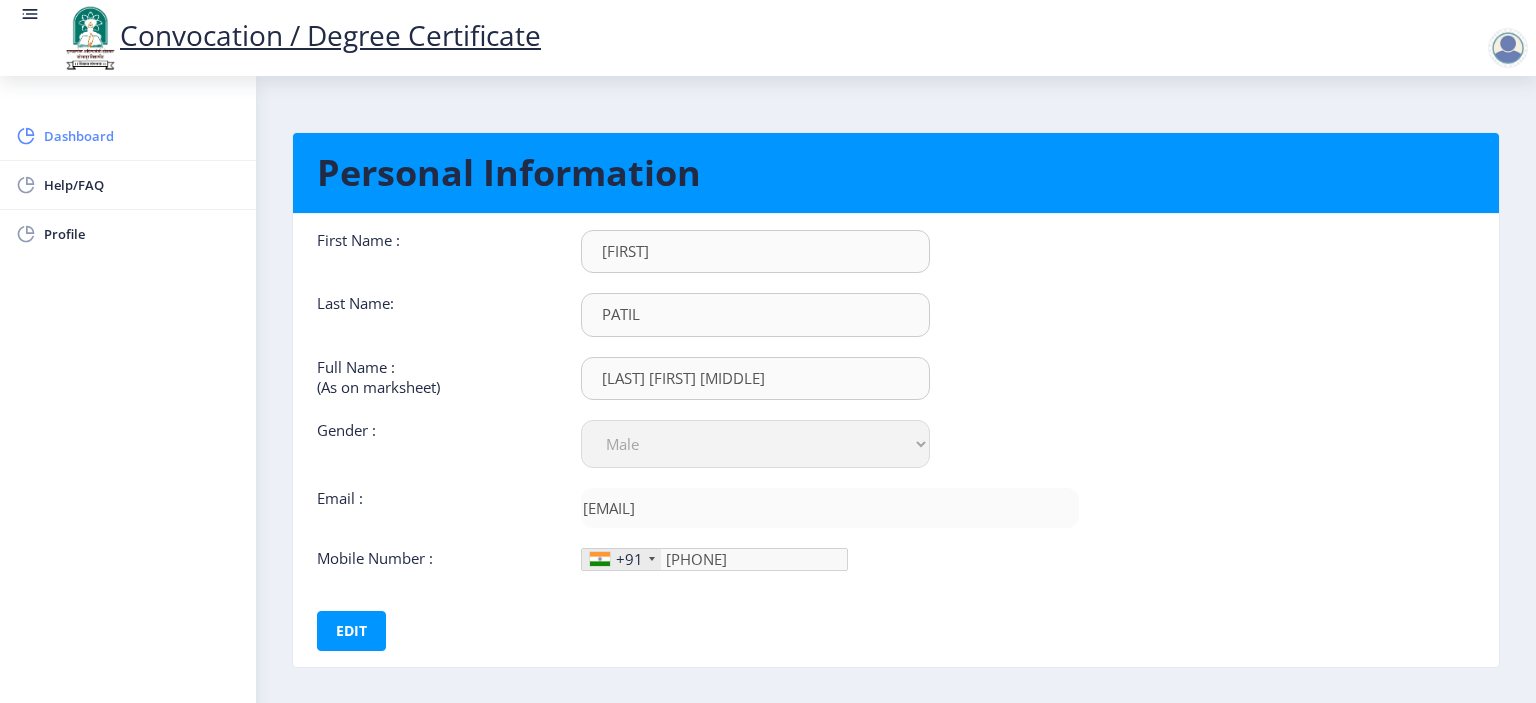 click on "Dashboard" 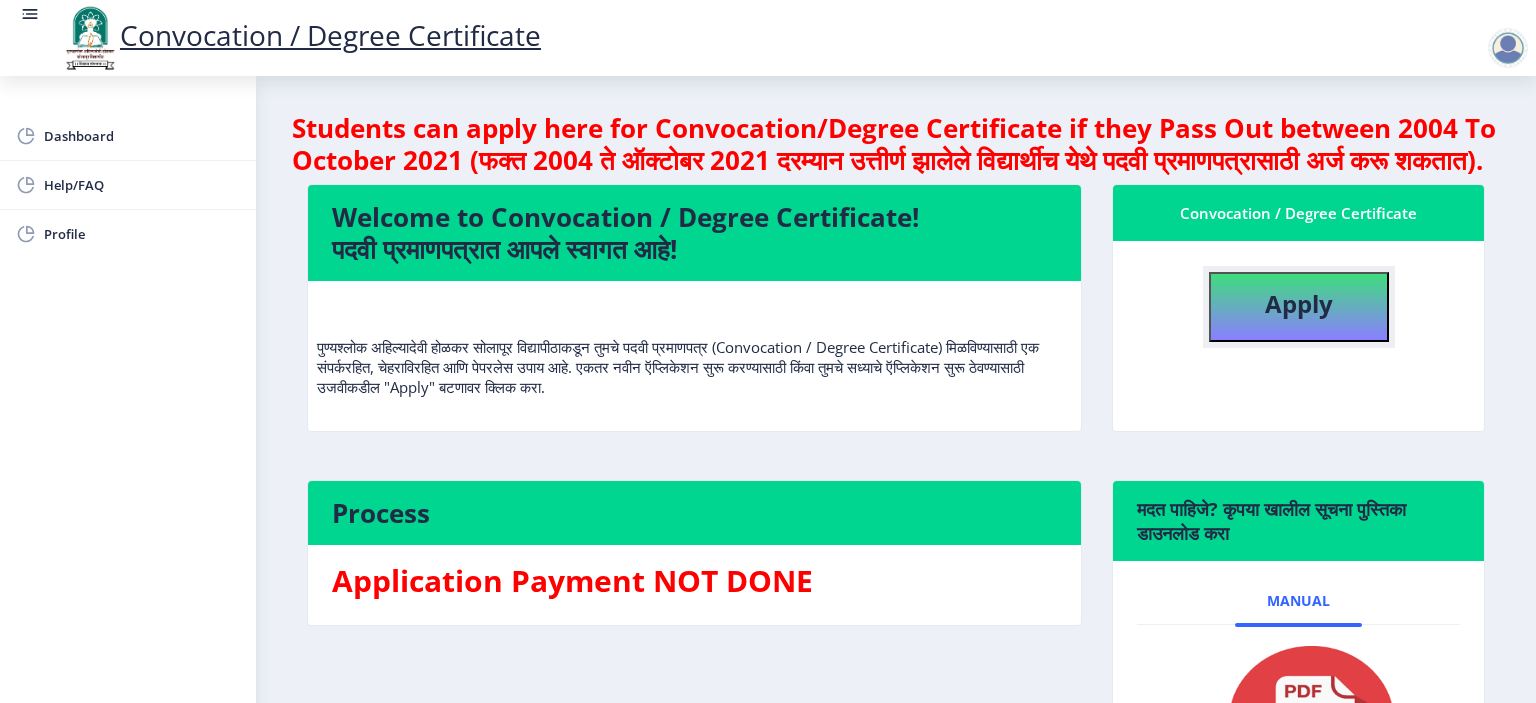 click on "Apply" 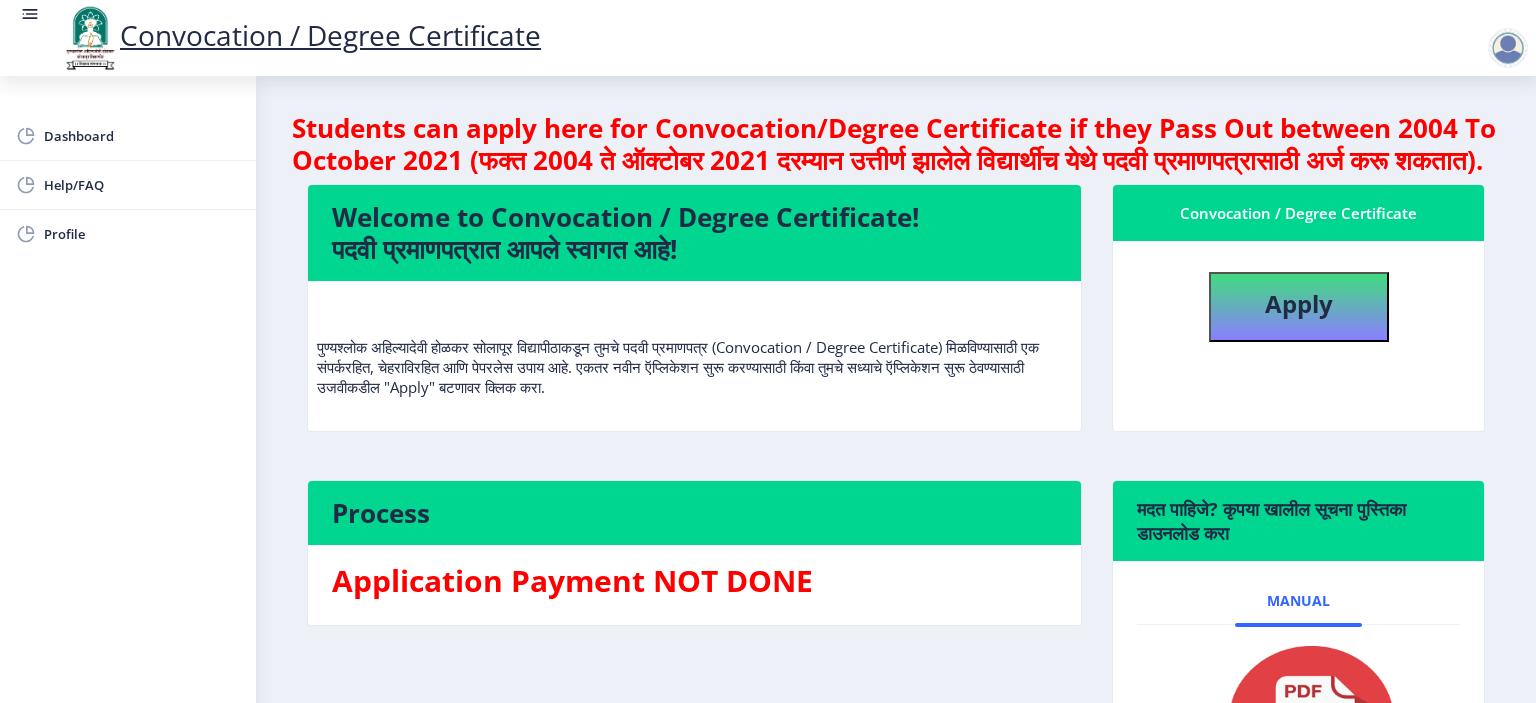 select 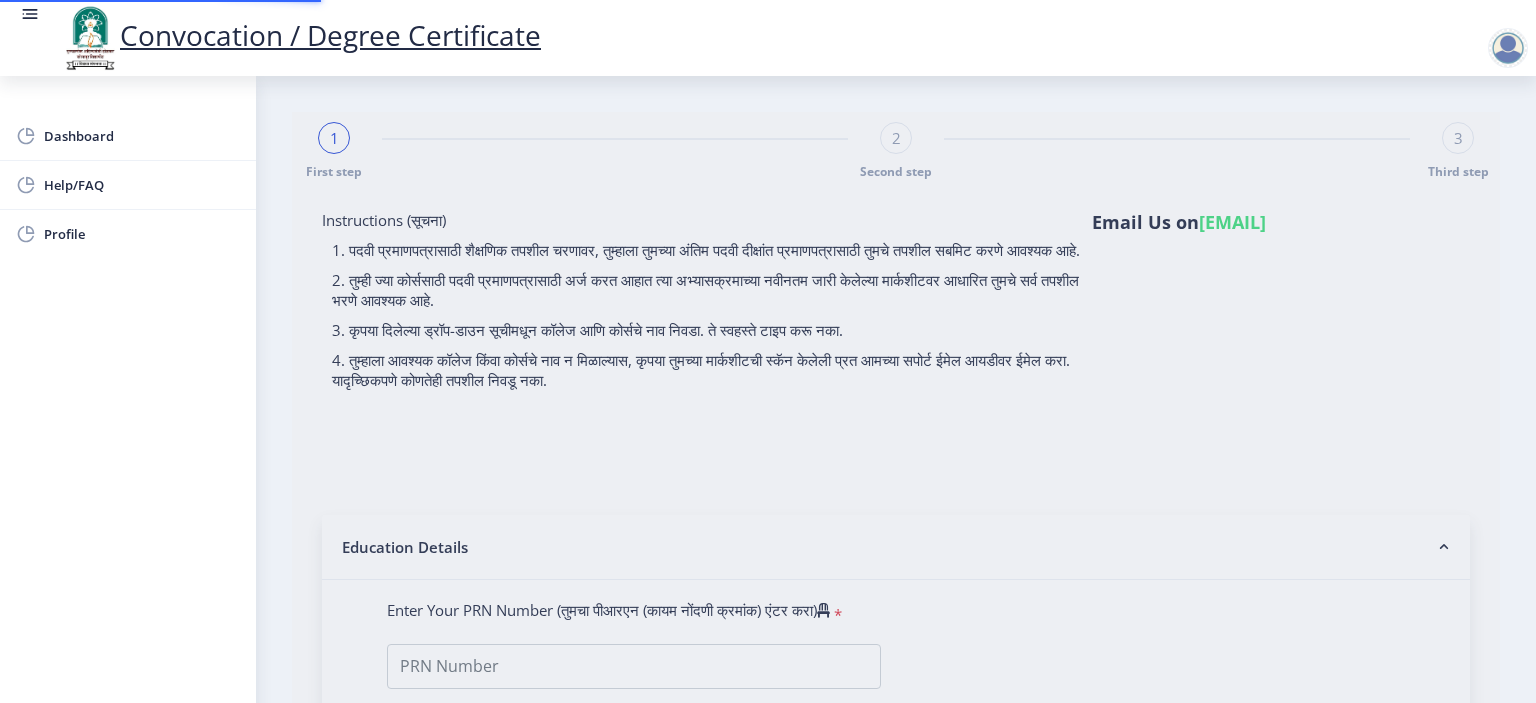 type on "[LAST] [FIRST] [MIDDLE]" 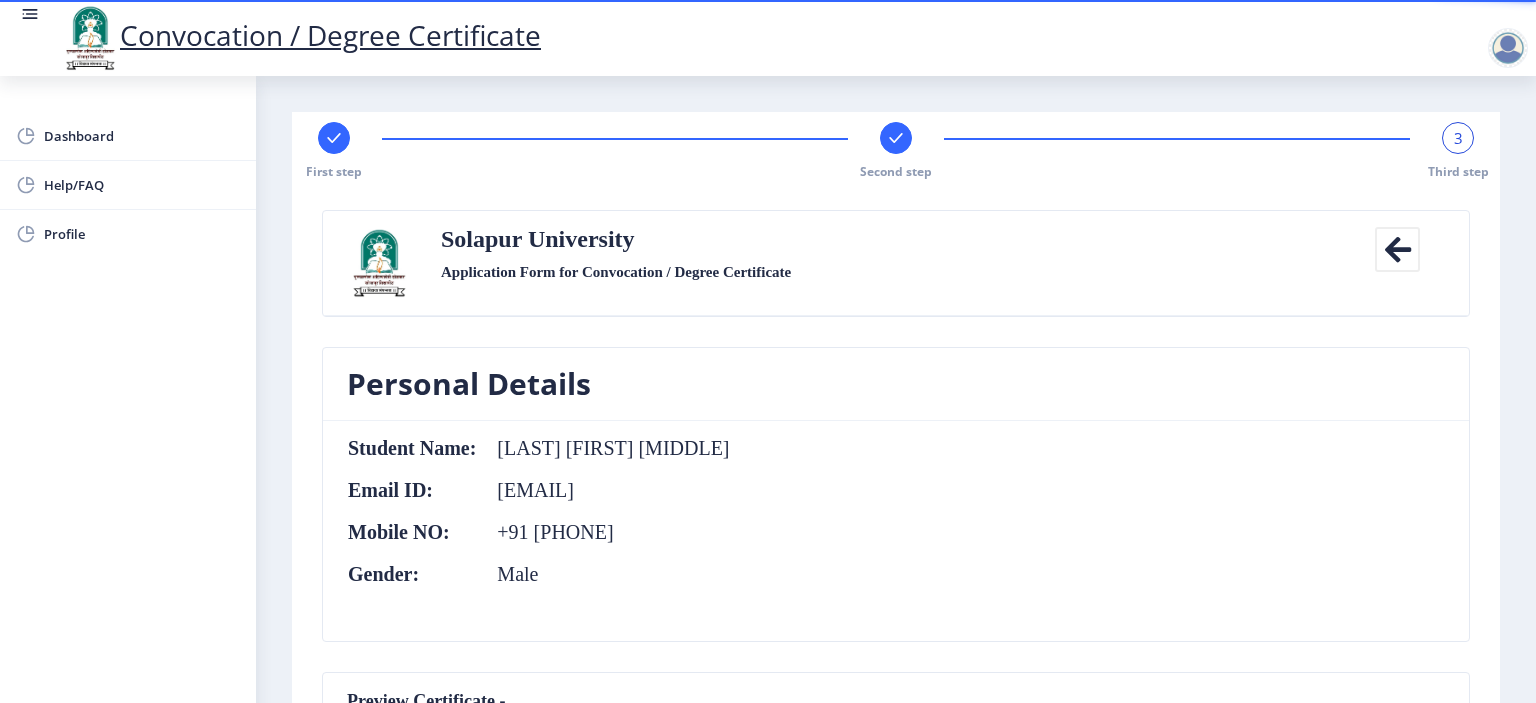 scroll, scrollTop: 615, scrollLeft: 0, axis: vertical 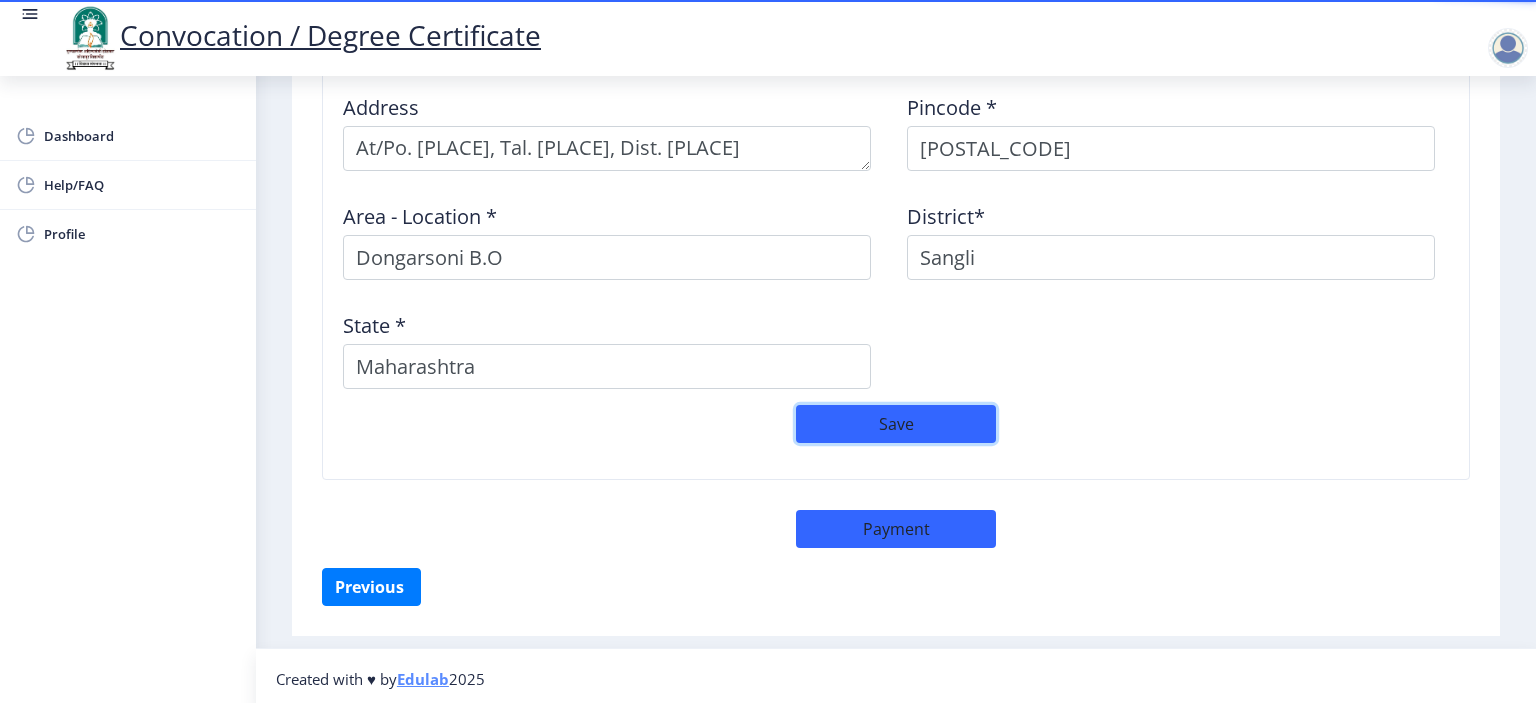 click on "Save" 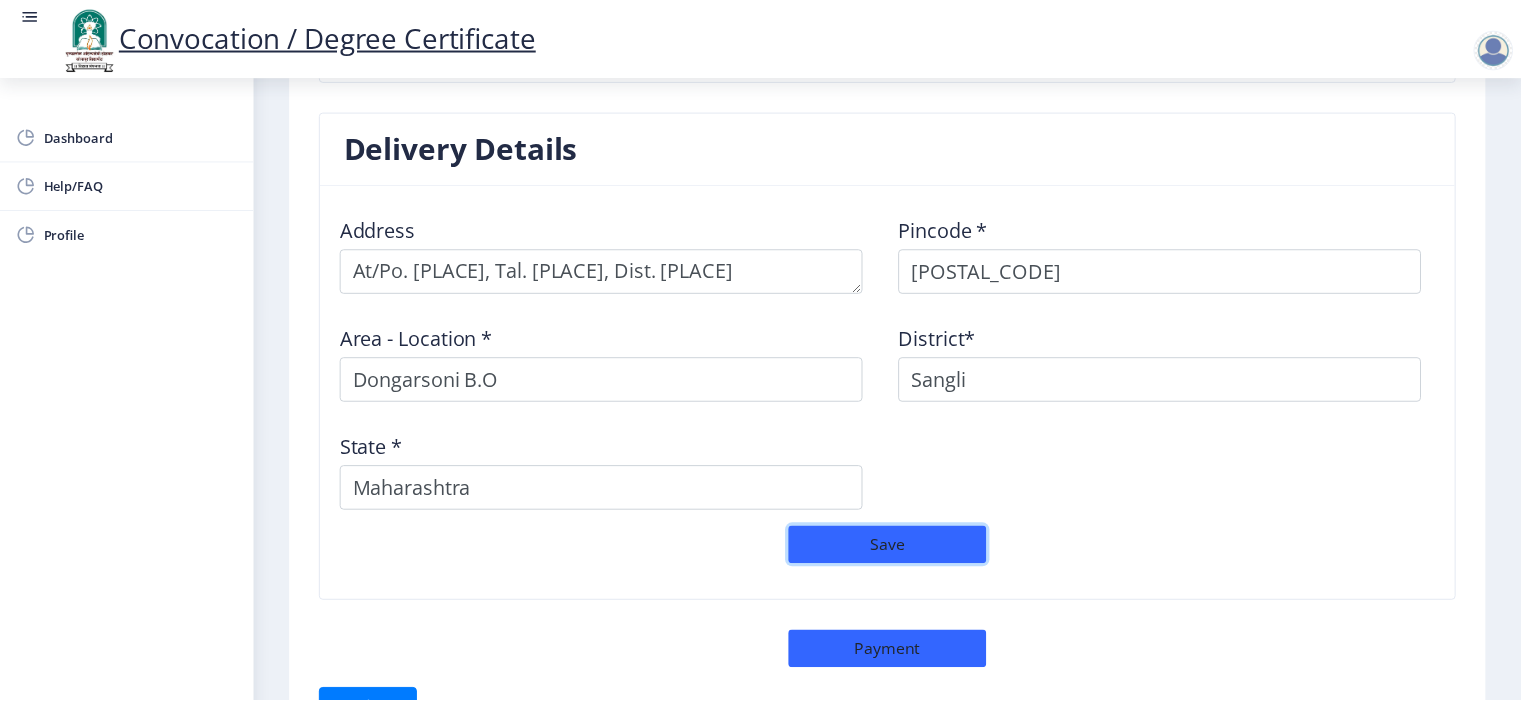 scroll, scrollTop: 1691, scrollLeft: 0, axis: vertical 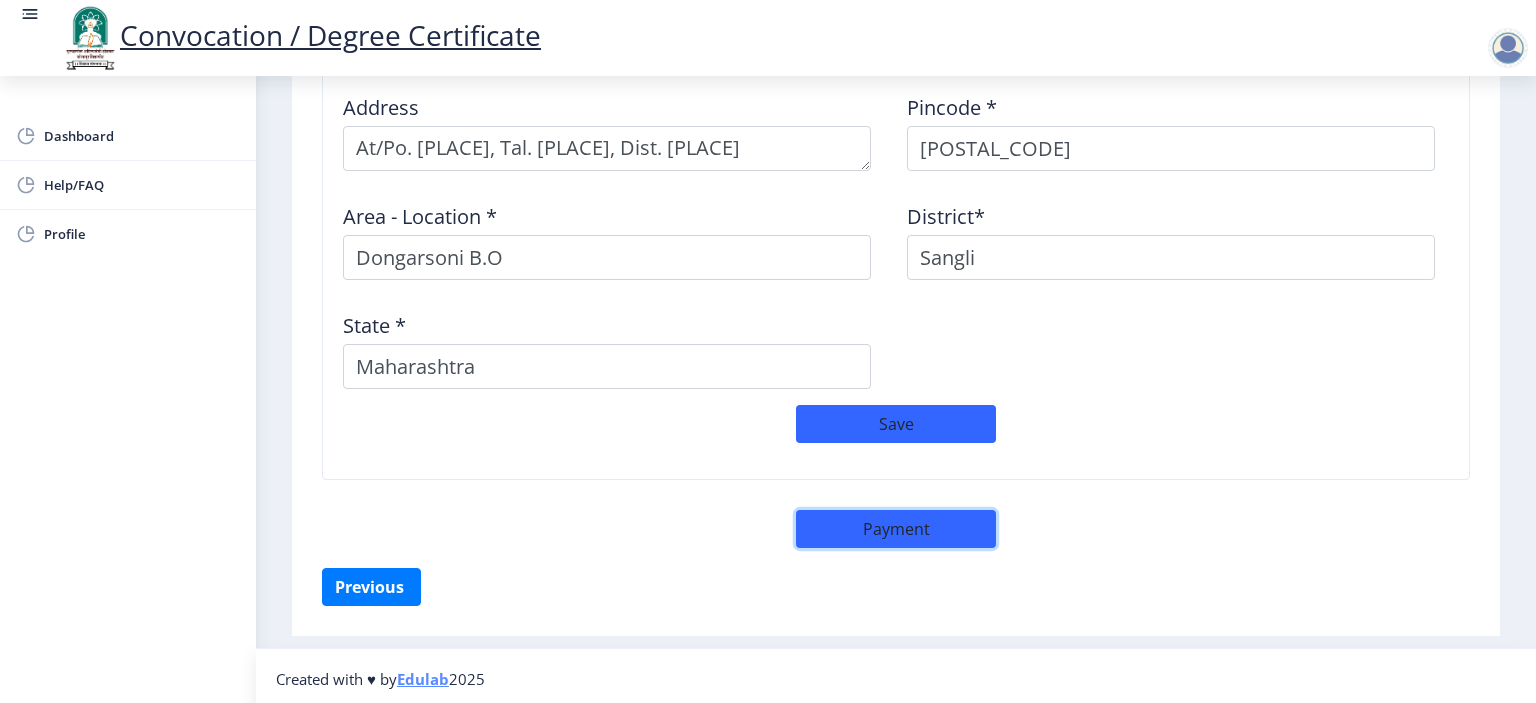 click on "Payment" 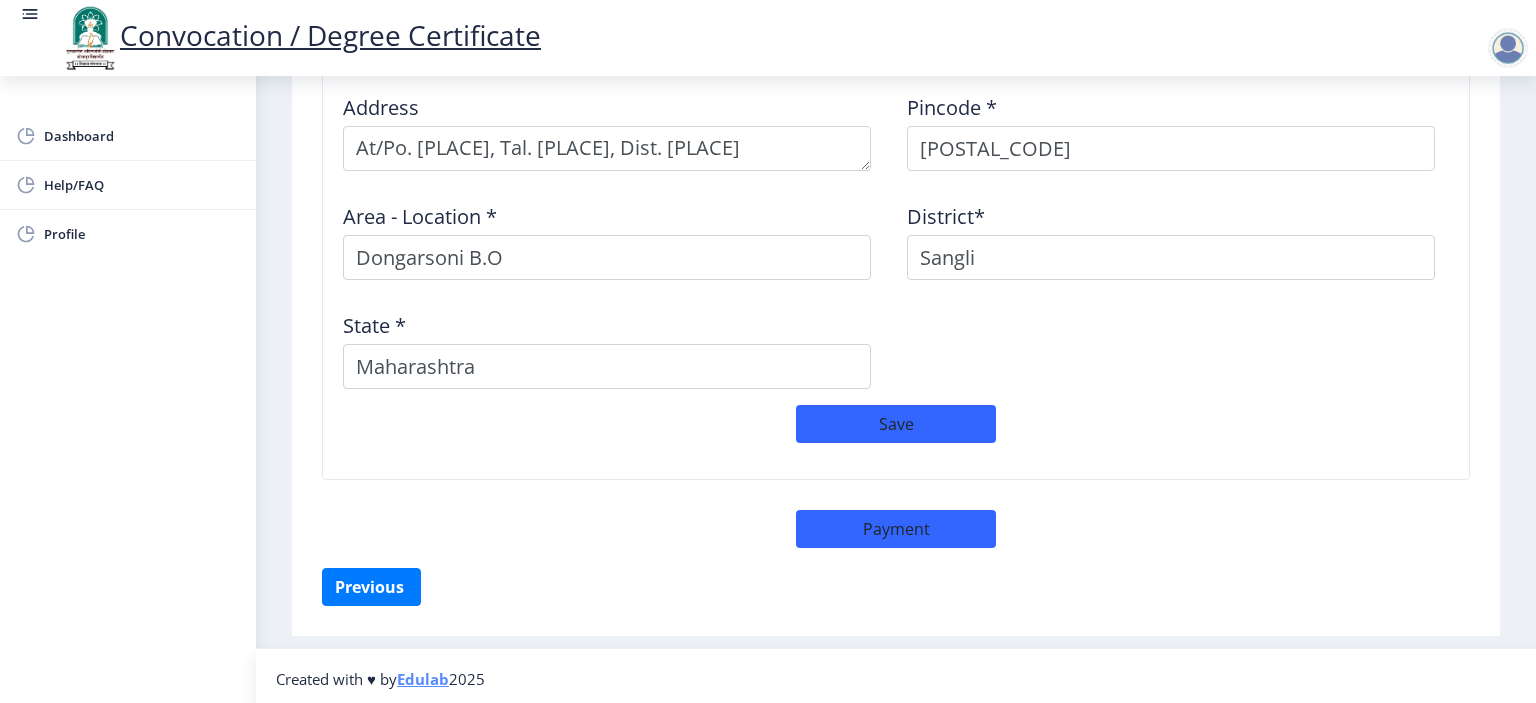 select on "sealed" 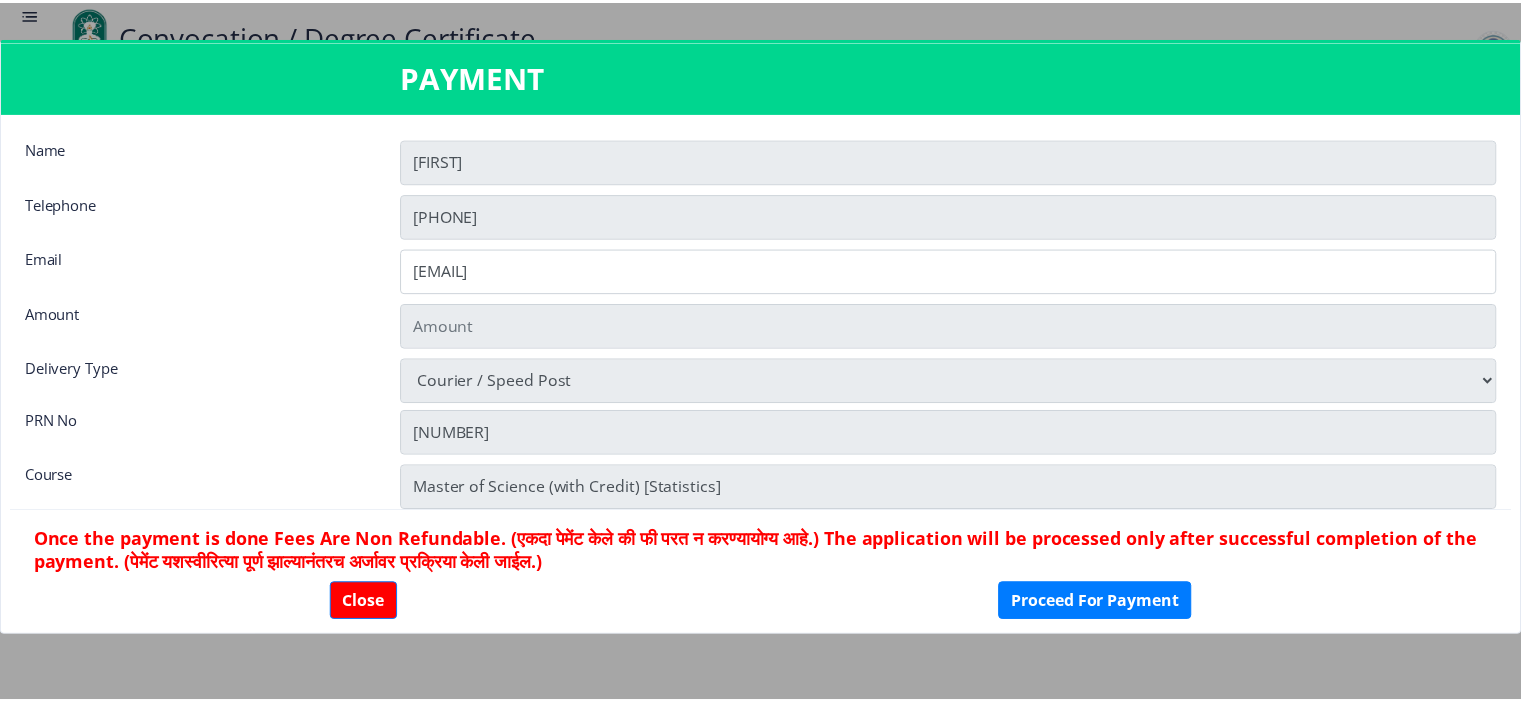 scroll, scrollTop: 1690, scrollLeft: 0, axis: vertical 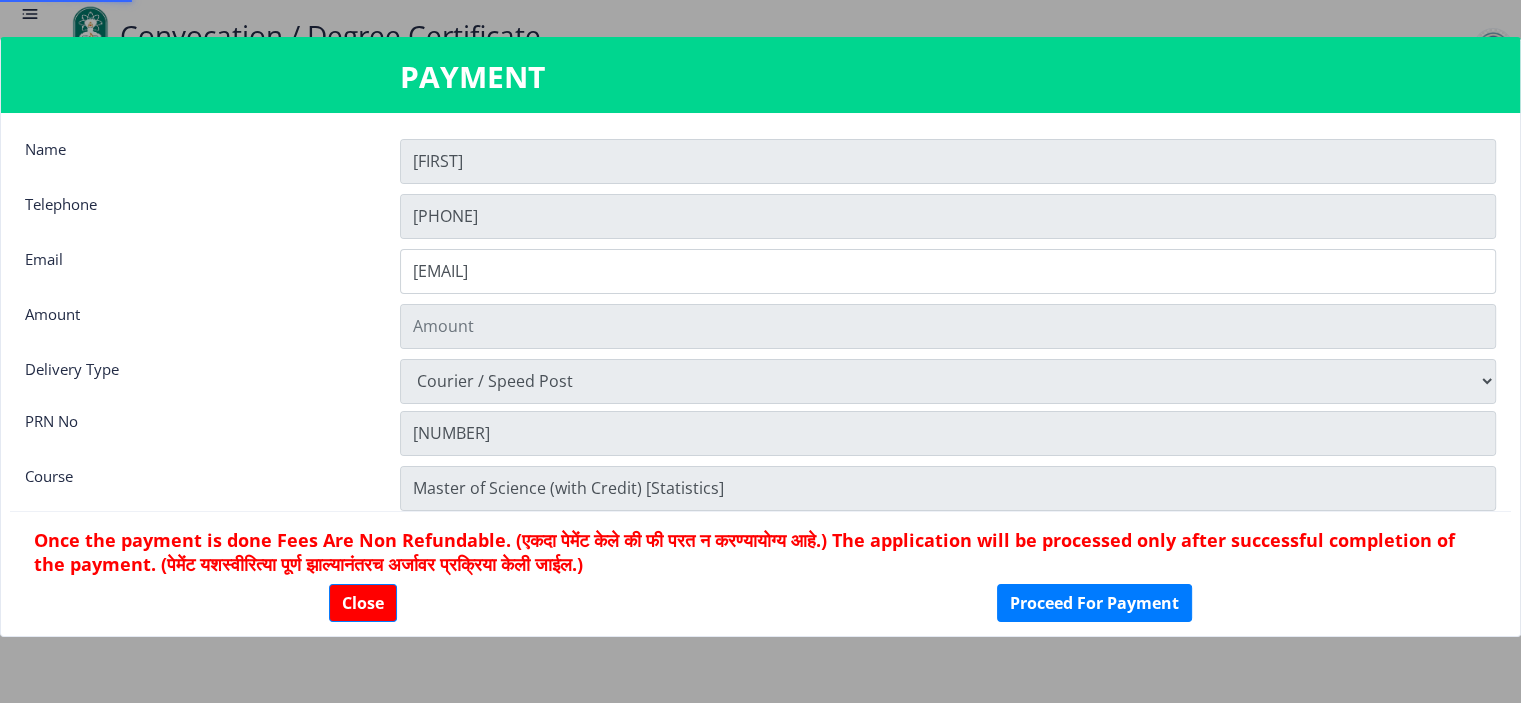 type on "1885" 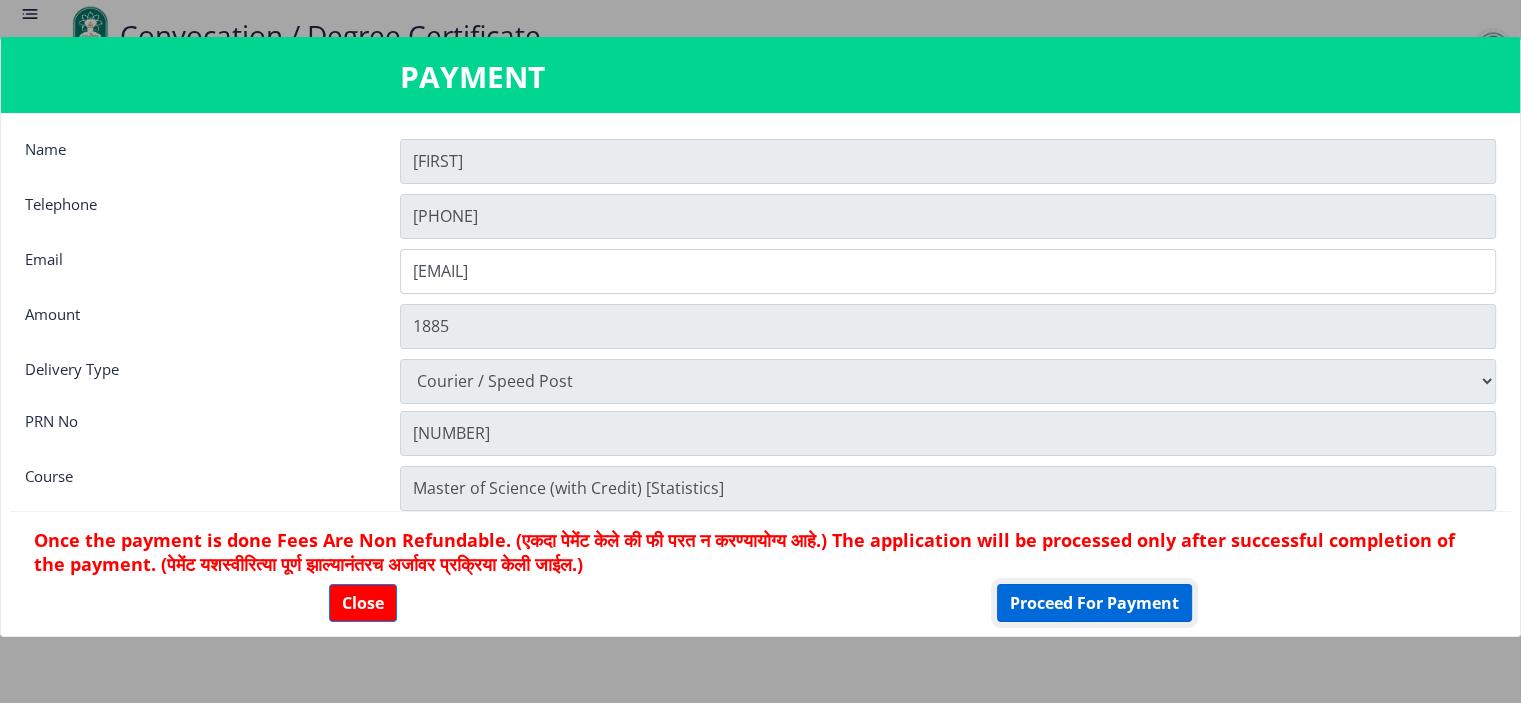 click on "Proceed For Payment" 